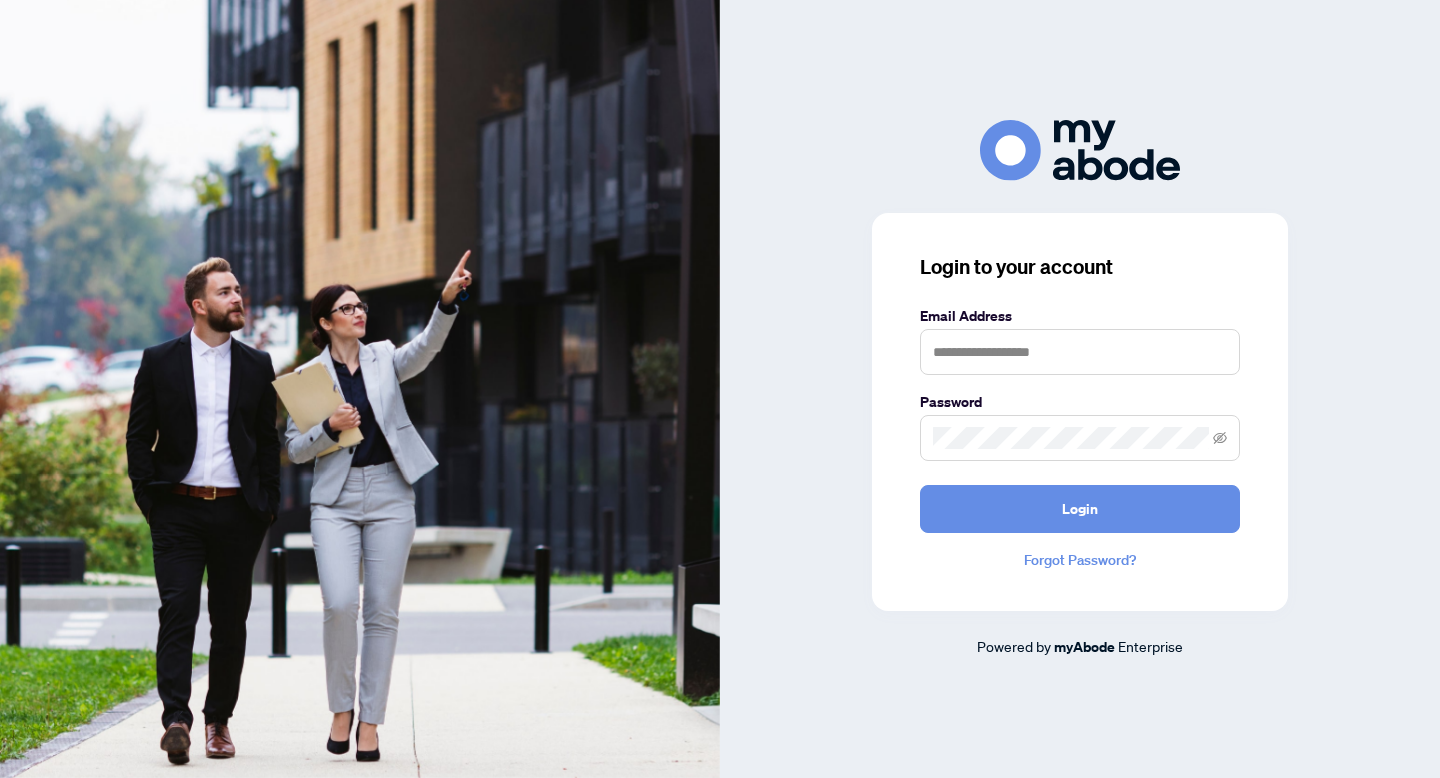 scroll, scrollTop: 0, scrollLeft: 0, axis: both 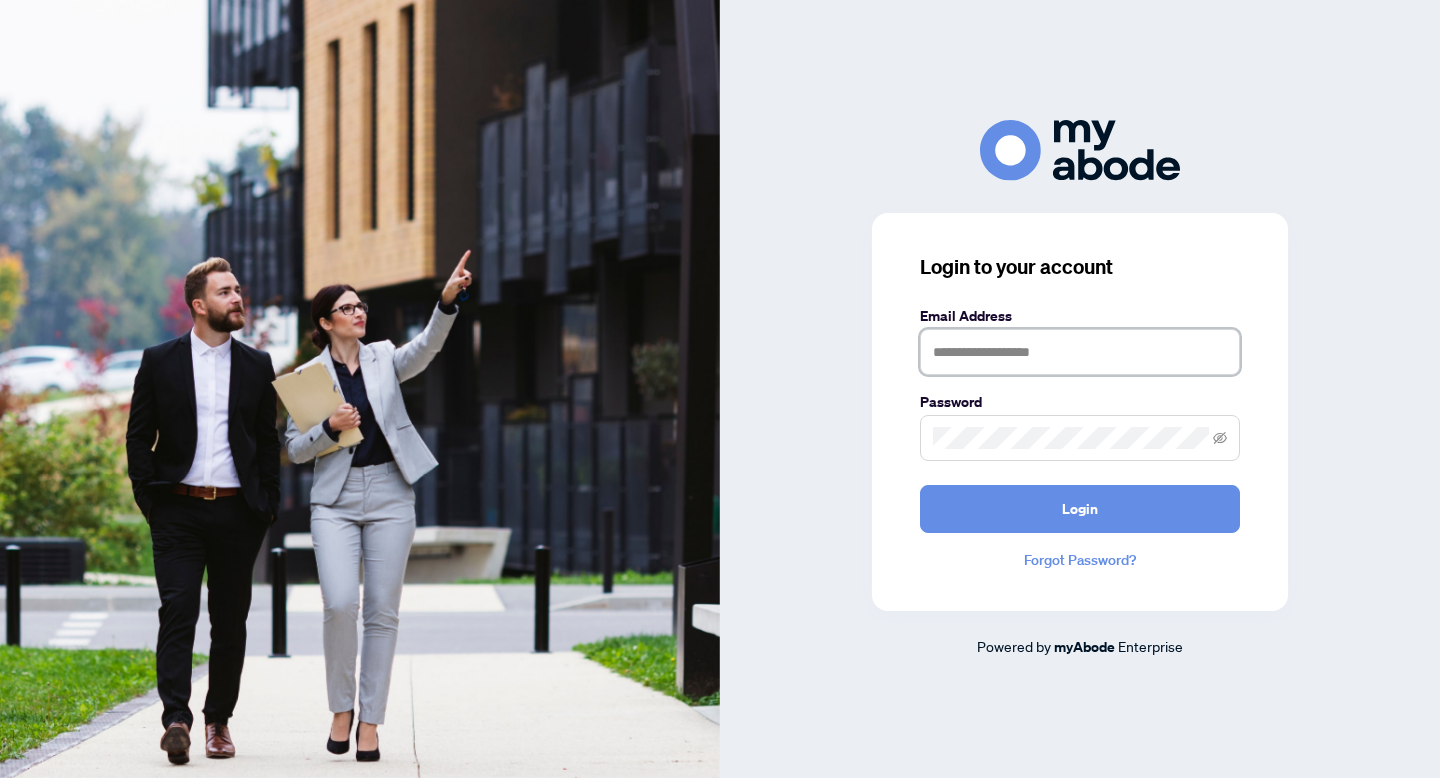 click at bounding box center [1080, 352] 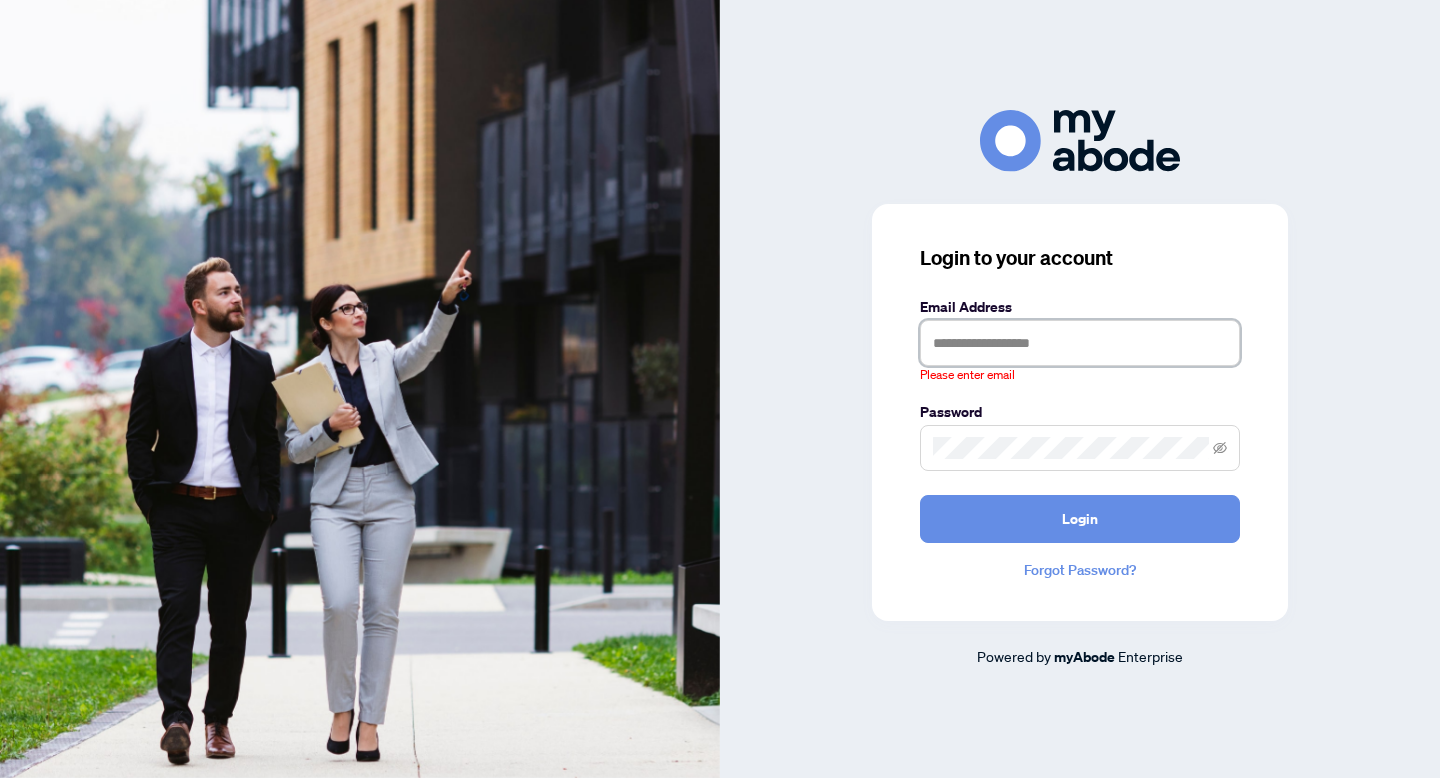type on "**********" 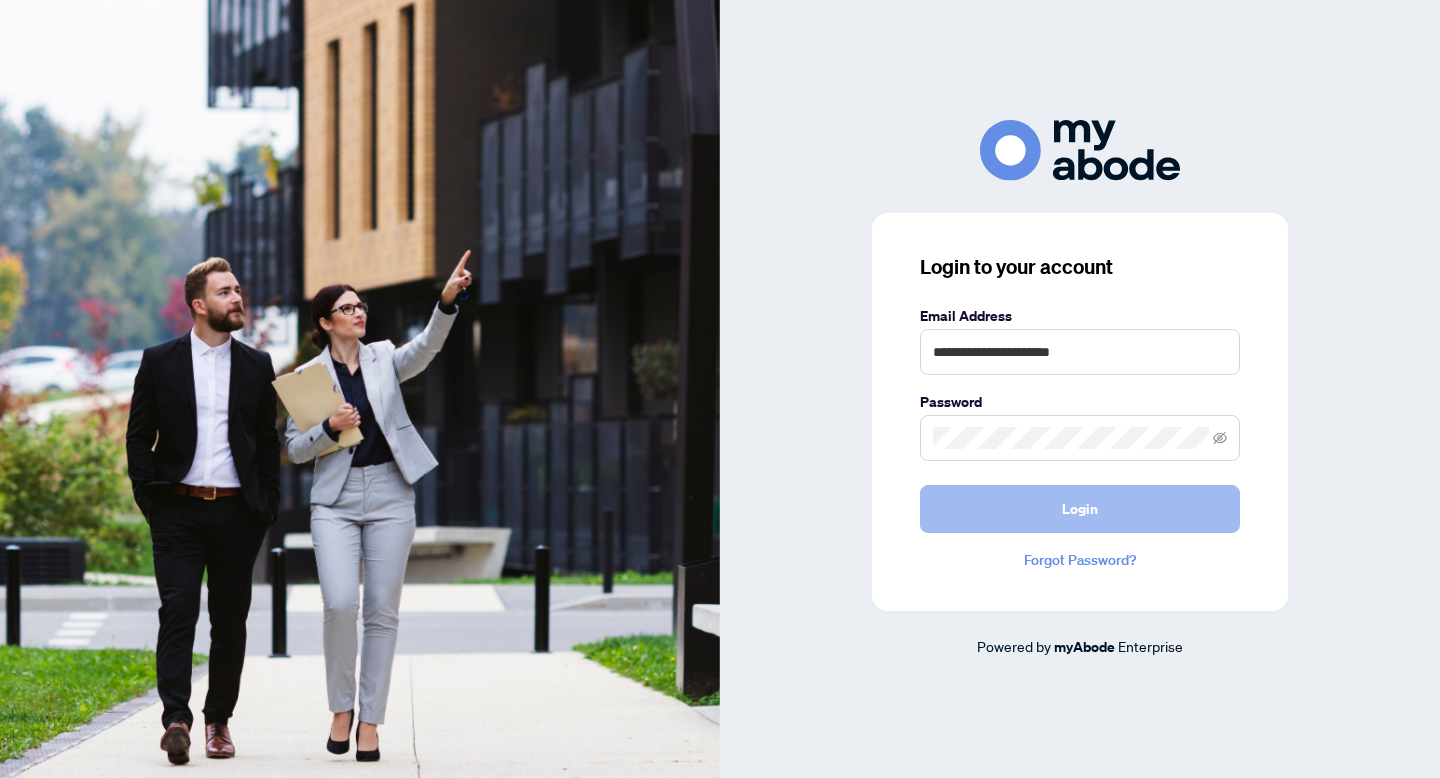 click on "Login" at bounding box center (1080, 509) 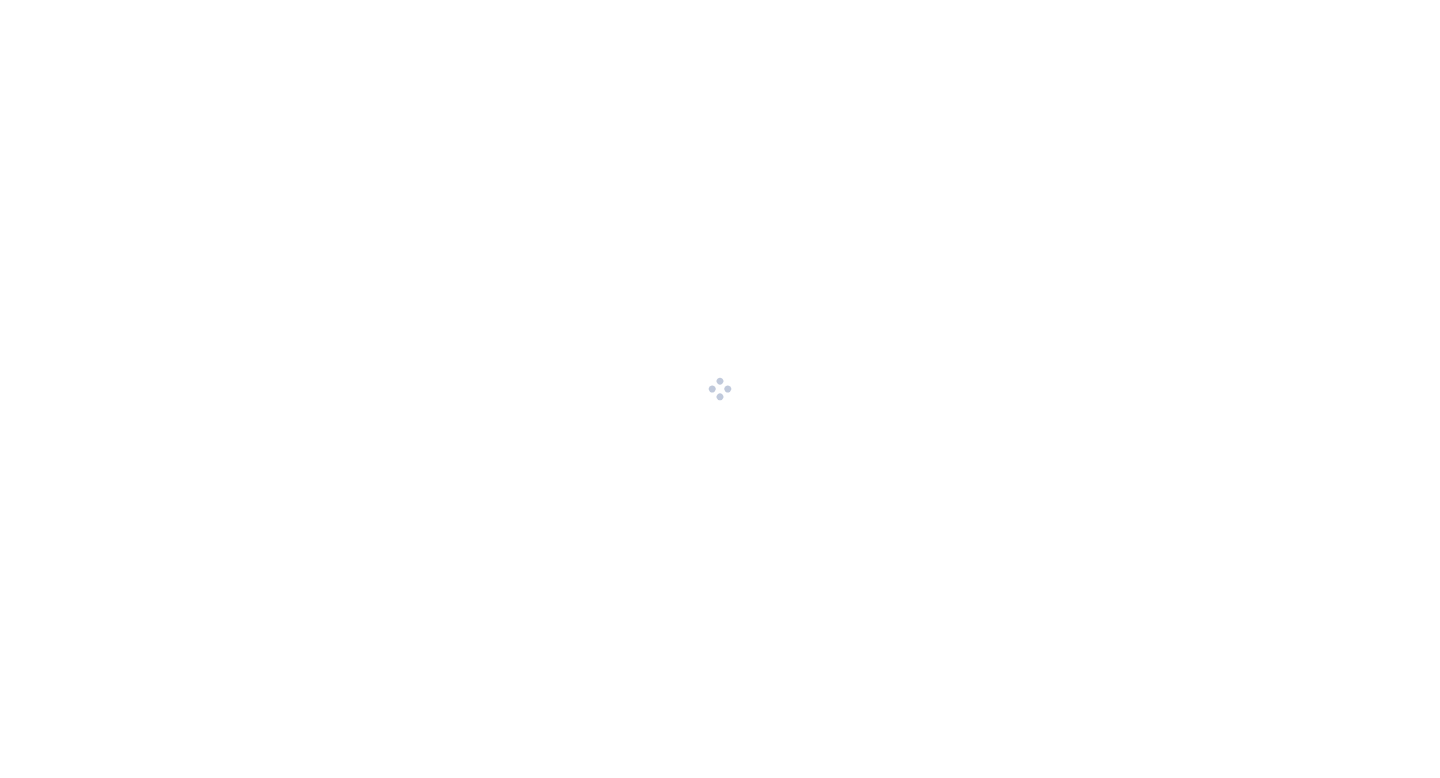 scroll, scrollTop: 0, scrollLeft: 0, axis: both 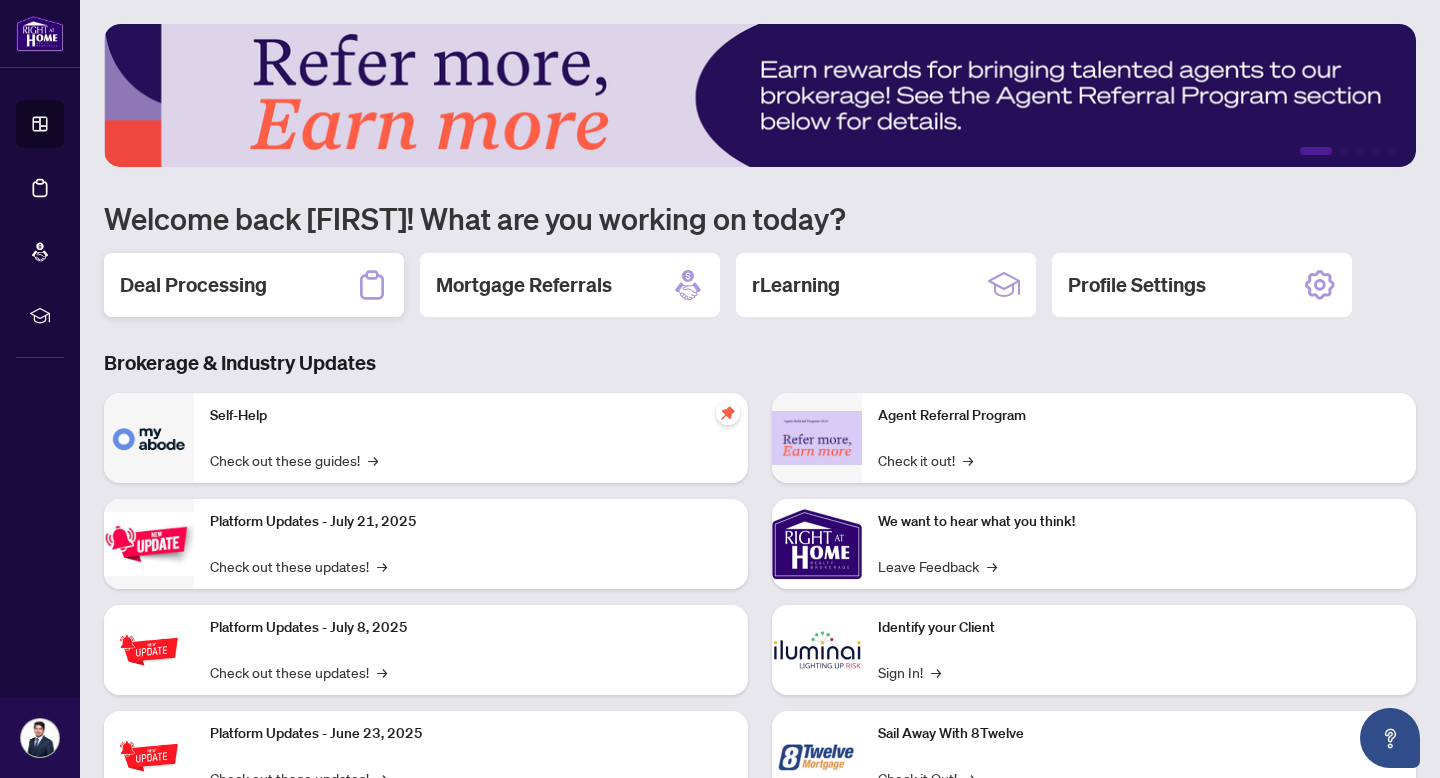 click on "Deal Processing" at bounding box center [254, 285] 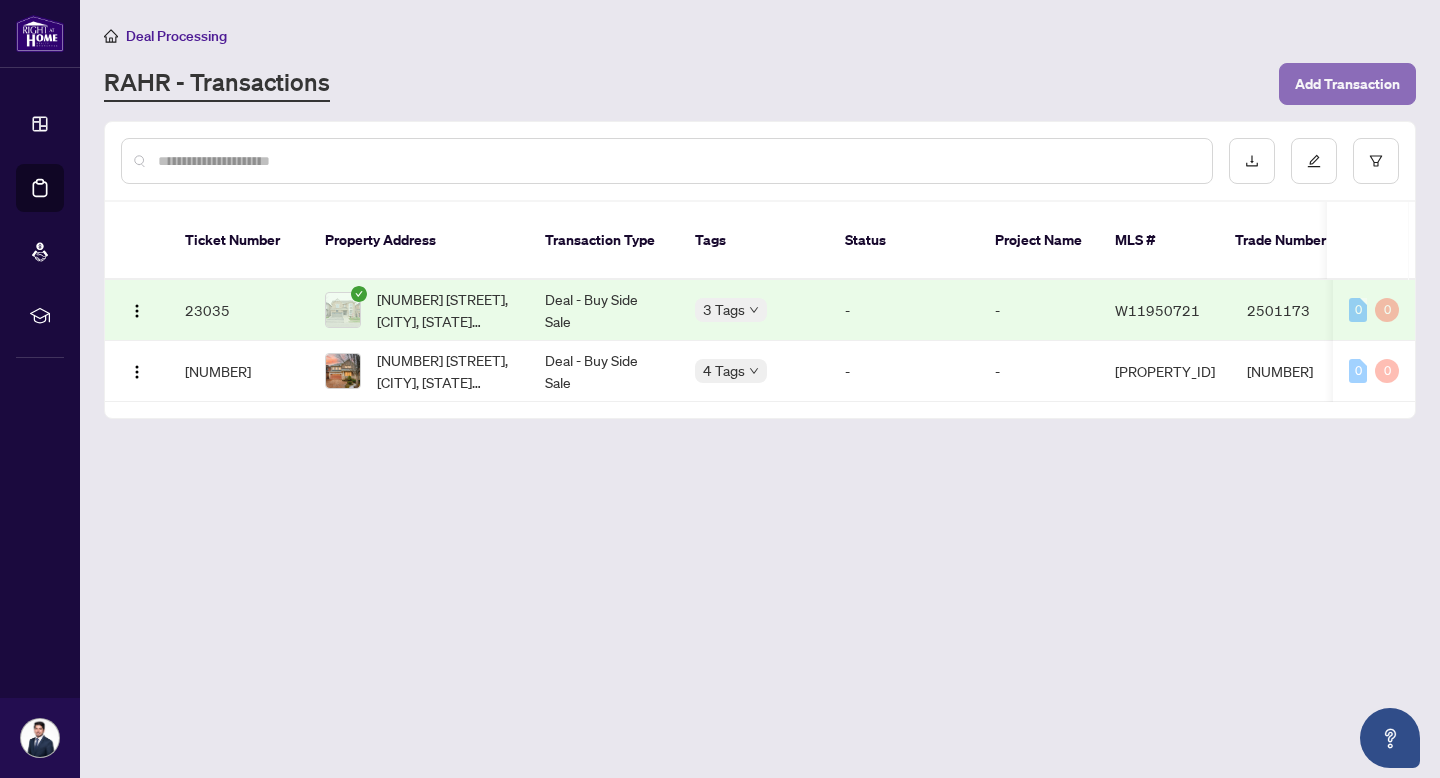 click on "Add Transaction" at bounding box center (1347, 84) 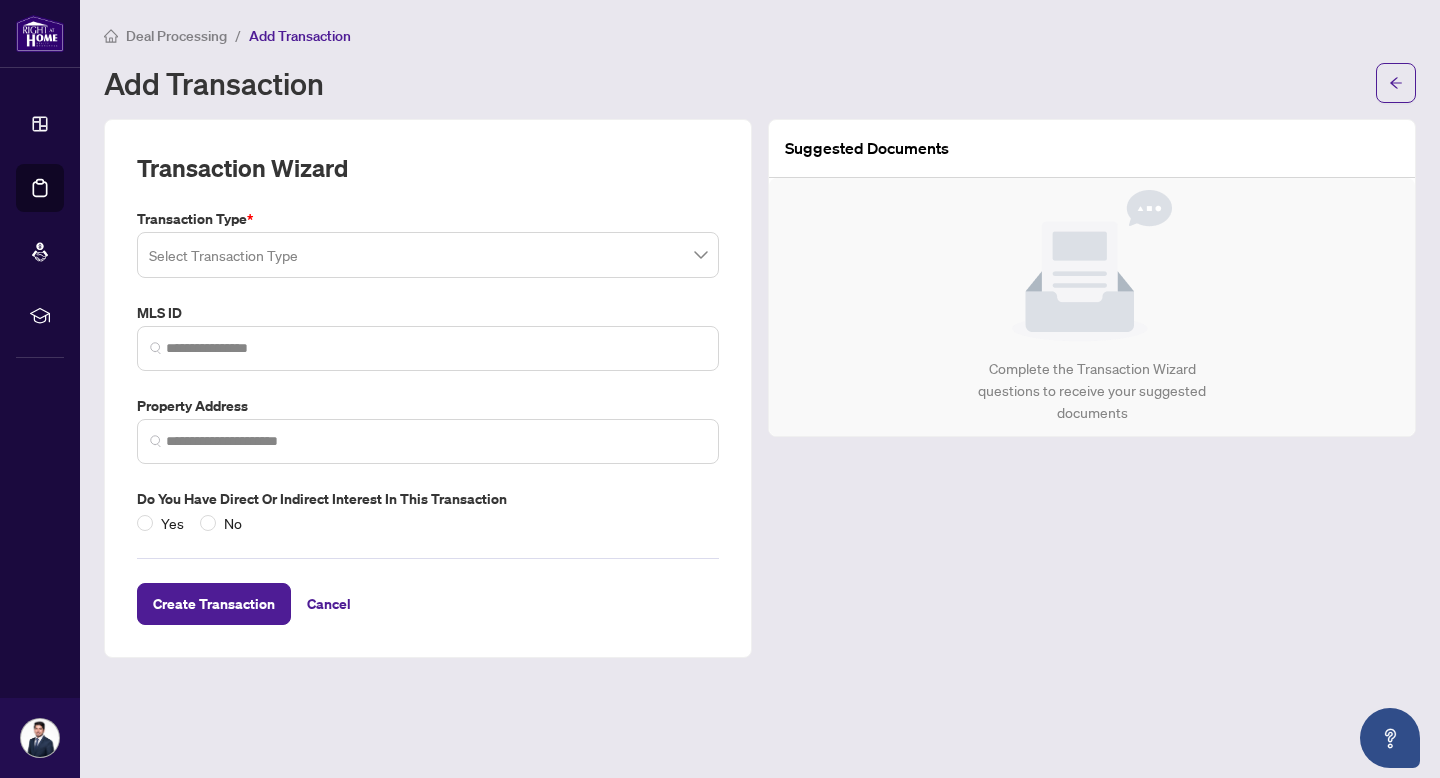 click at bounding box center (428, 255) 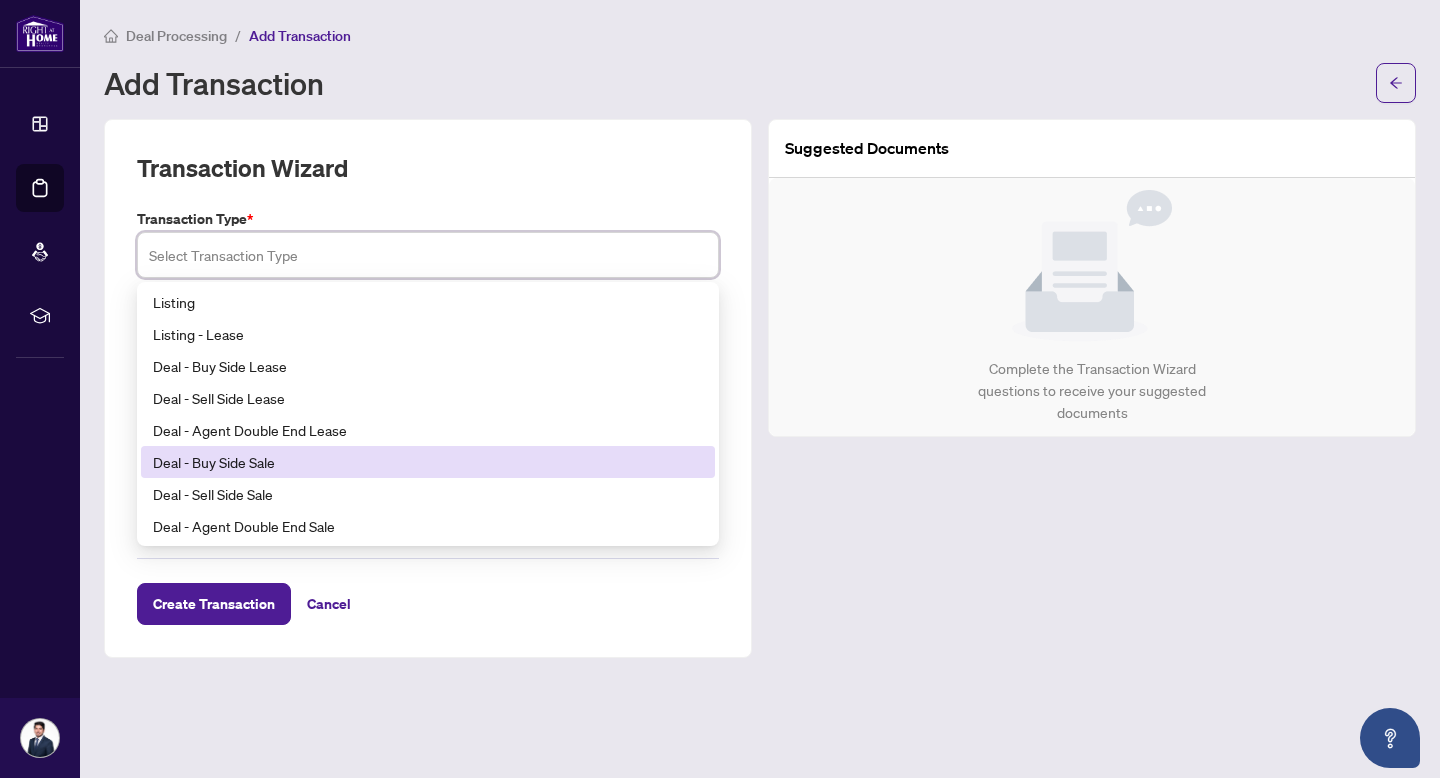 click on "Deal - Buy Side Sale" at bounding box center (428, 462) 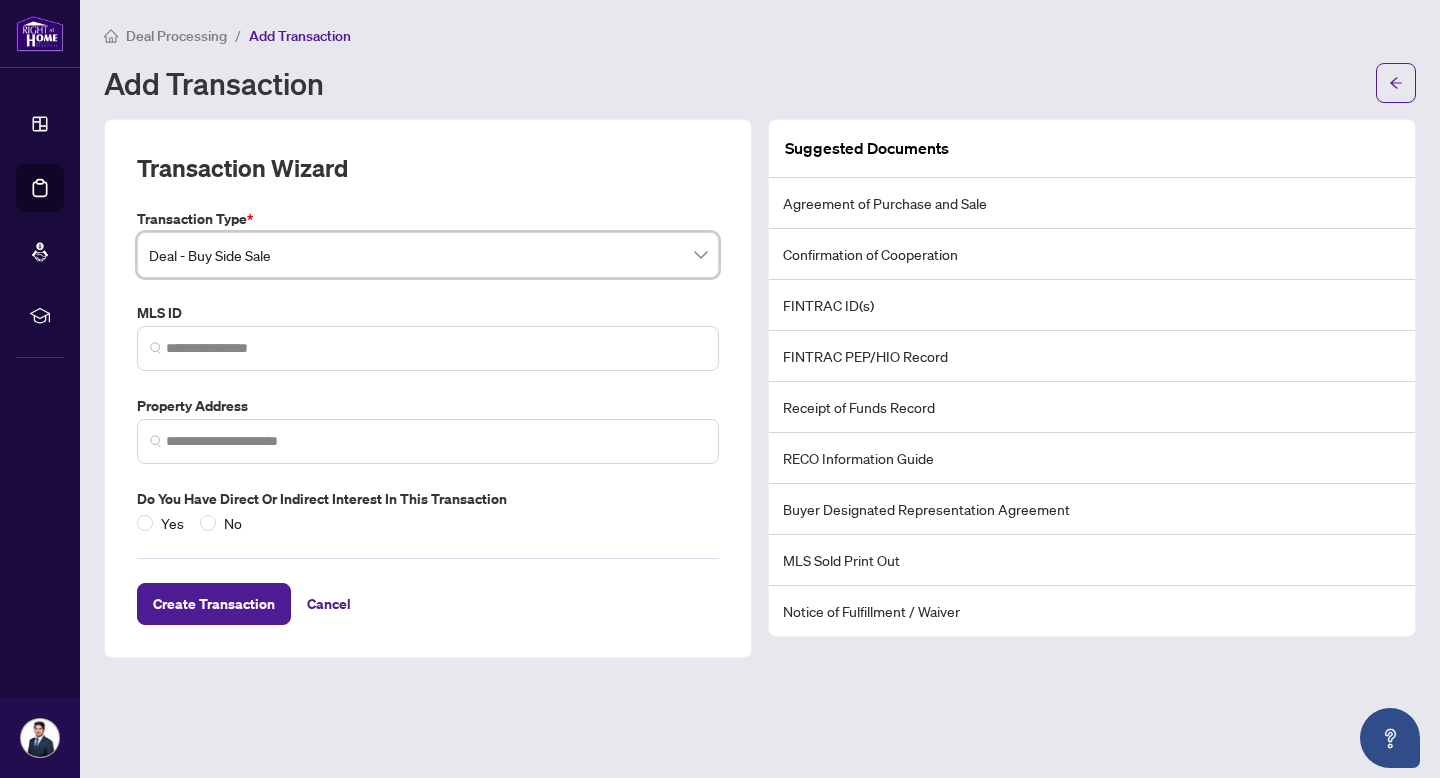 click at bounding box center (428, 348) 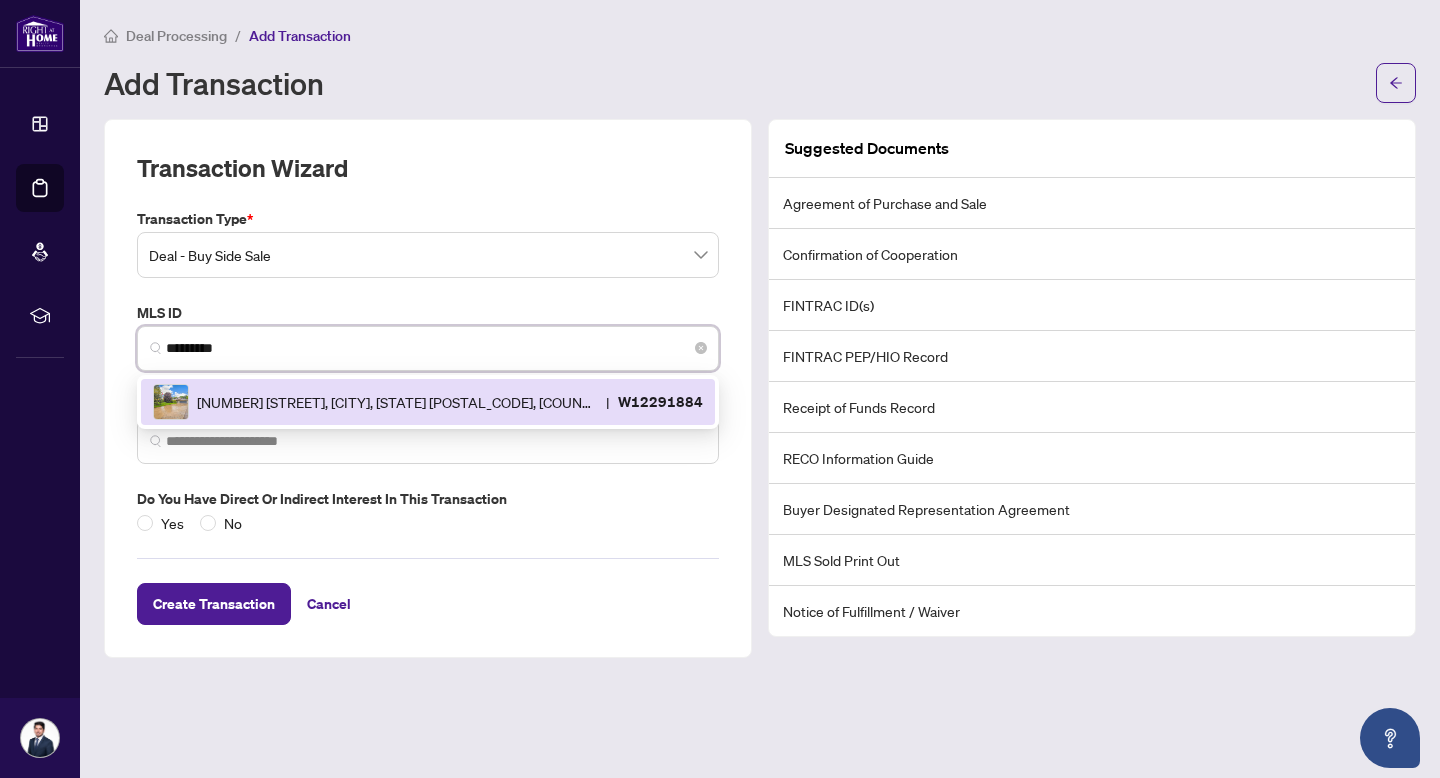 click on "[NUMBER] [STREET], [CITY], [STATE] [POSTAL_CODE], [COUNTRY]" at bounding box center [397, 402] 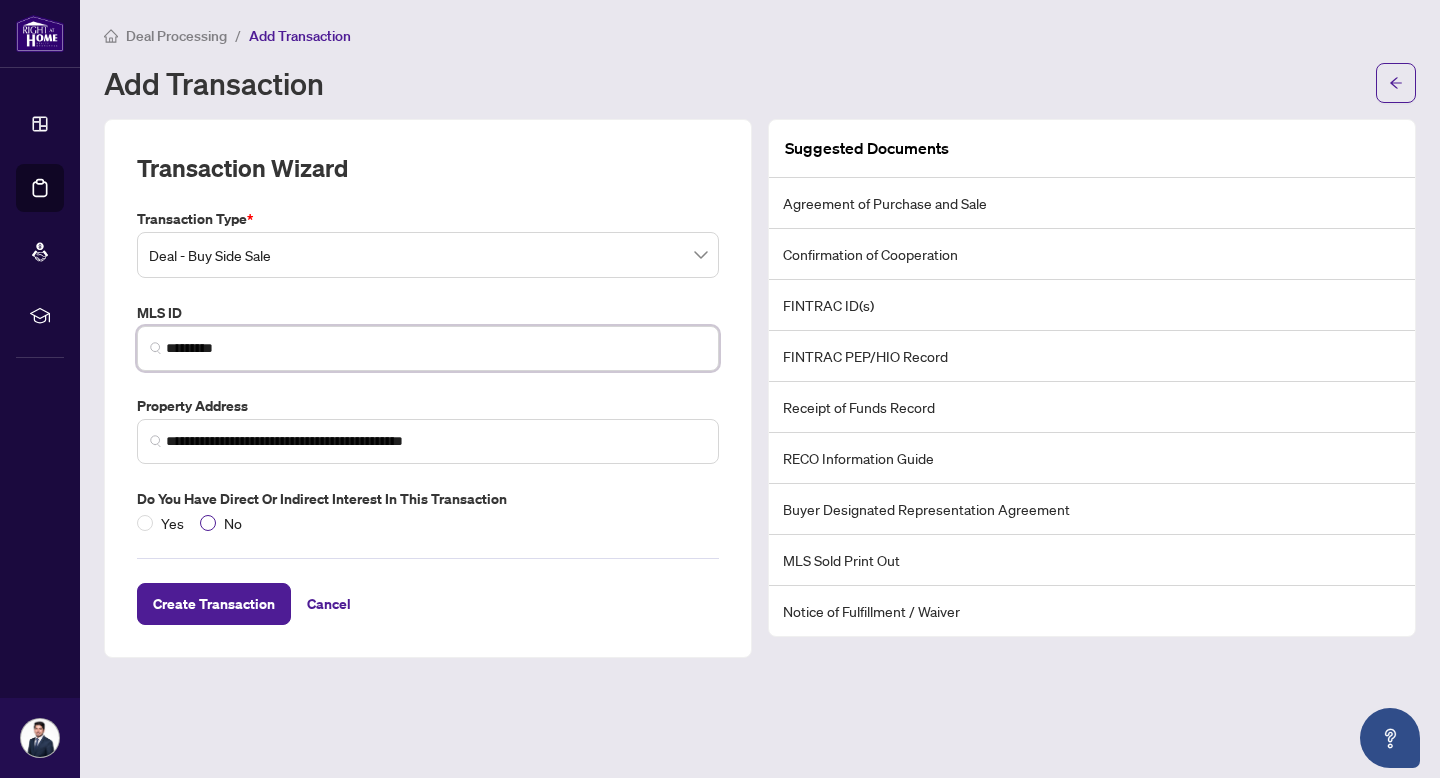 type on "*********" 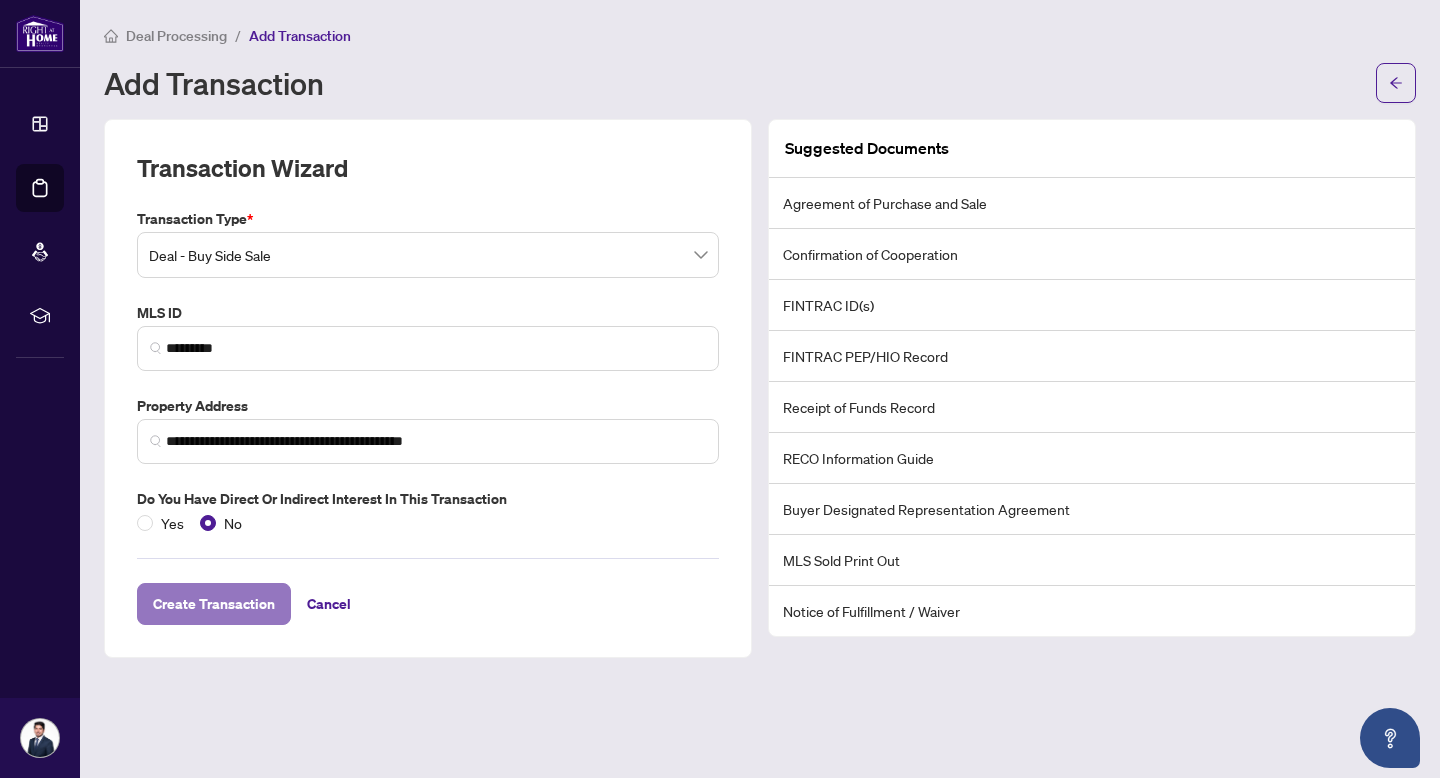 click on "Create Transaction" at bounding box center [214, 604] 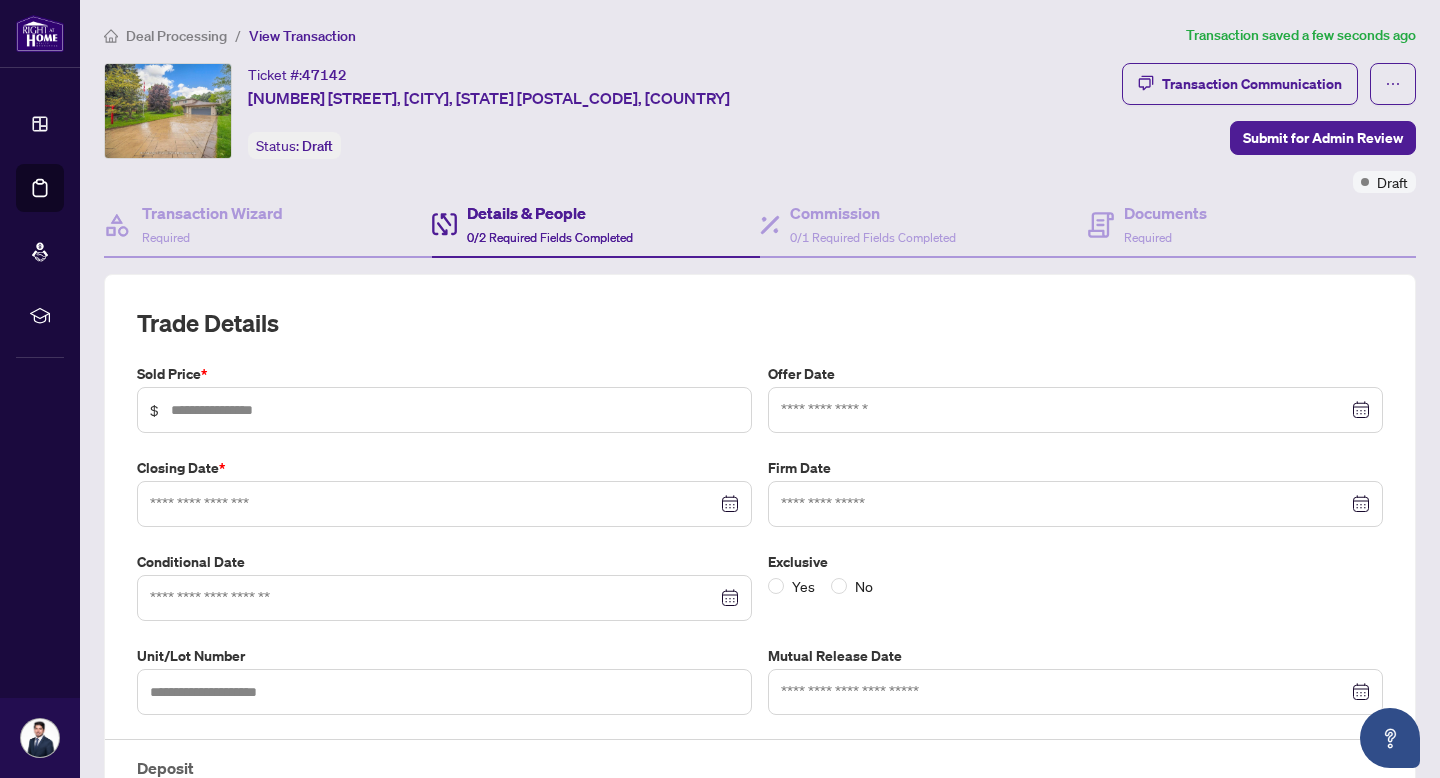 type on "**********" 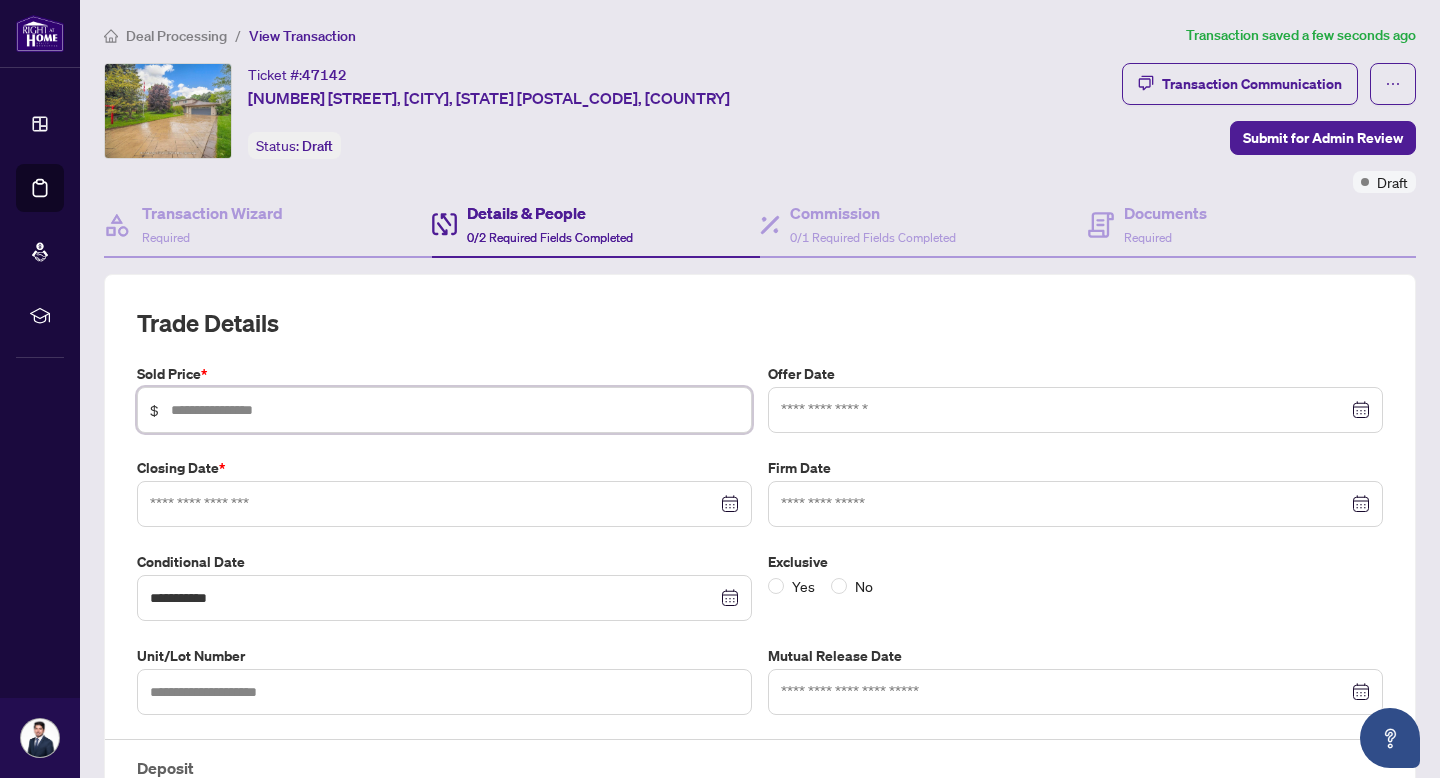 click at bounding box center (455, 410) 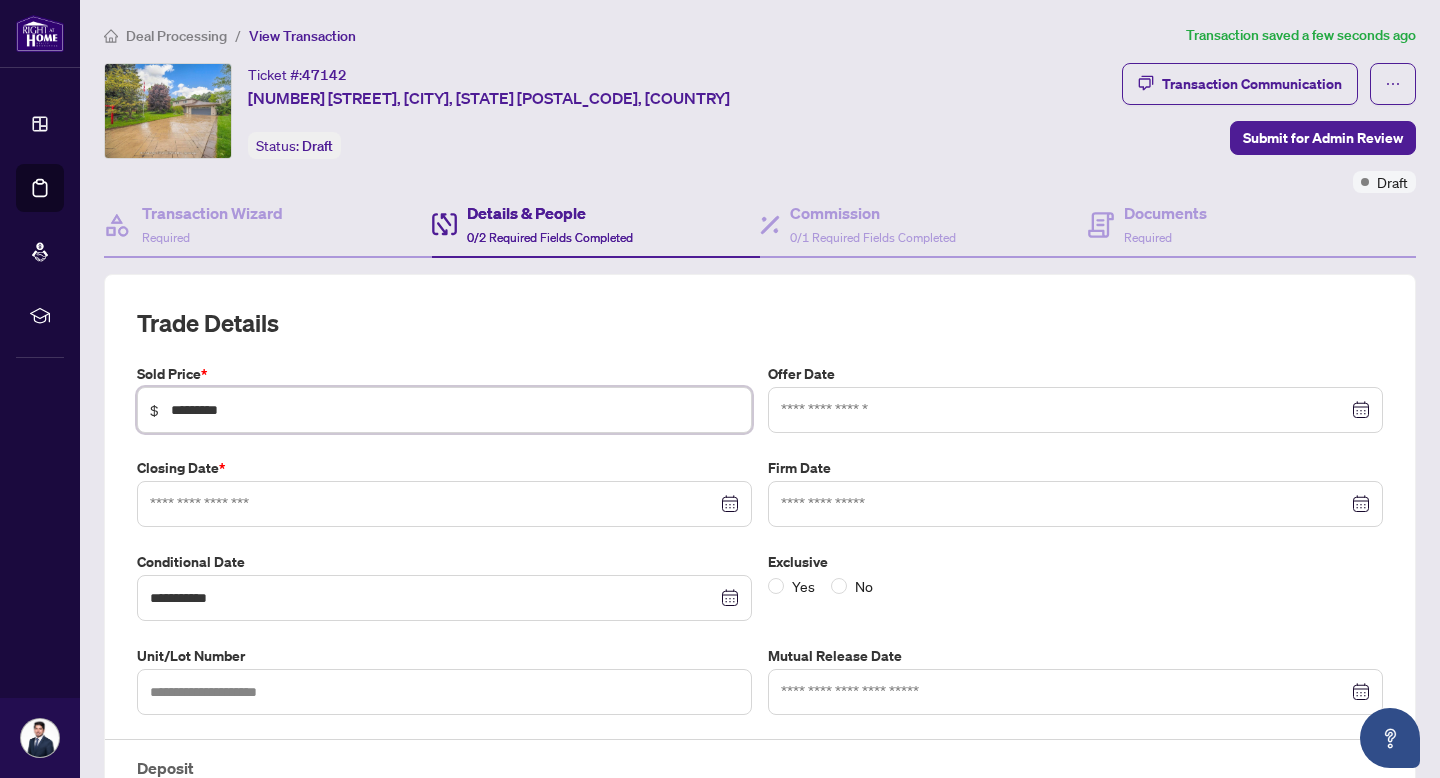 type on "*********" 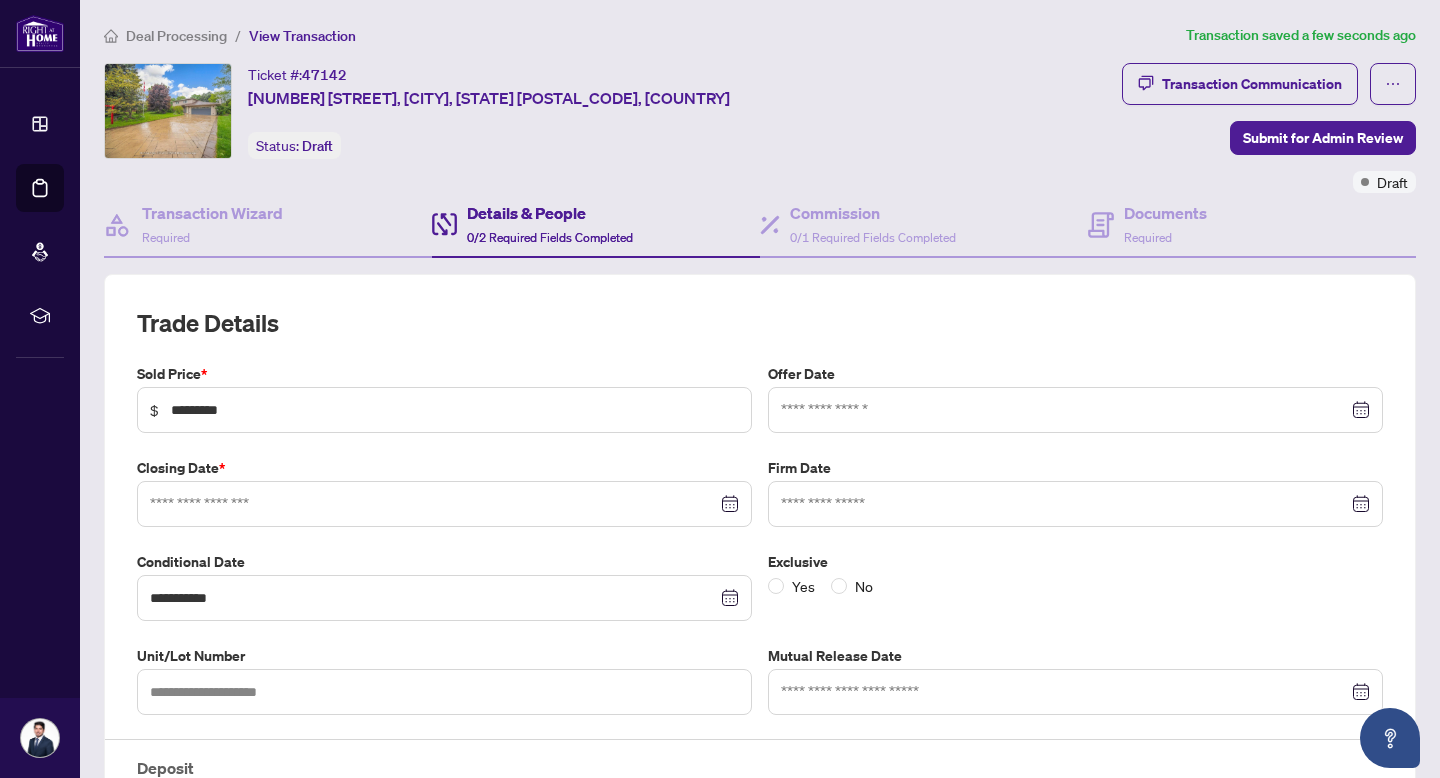 click on "Closing Date *" at bounding box center (444, 468) 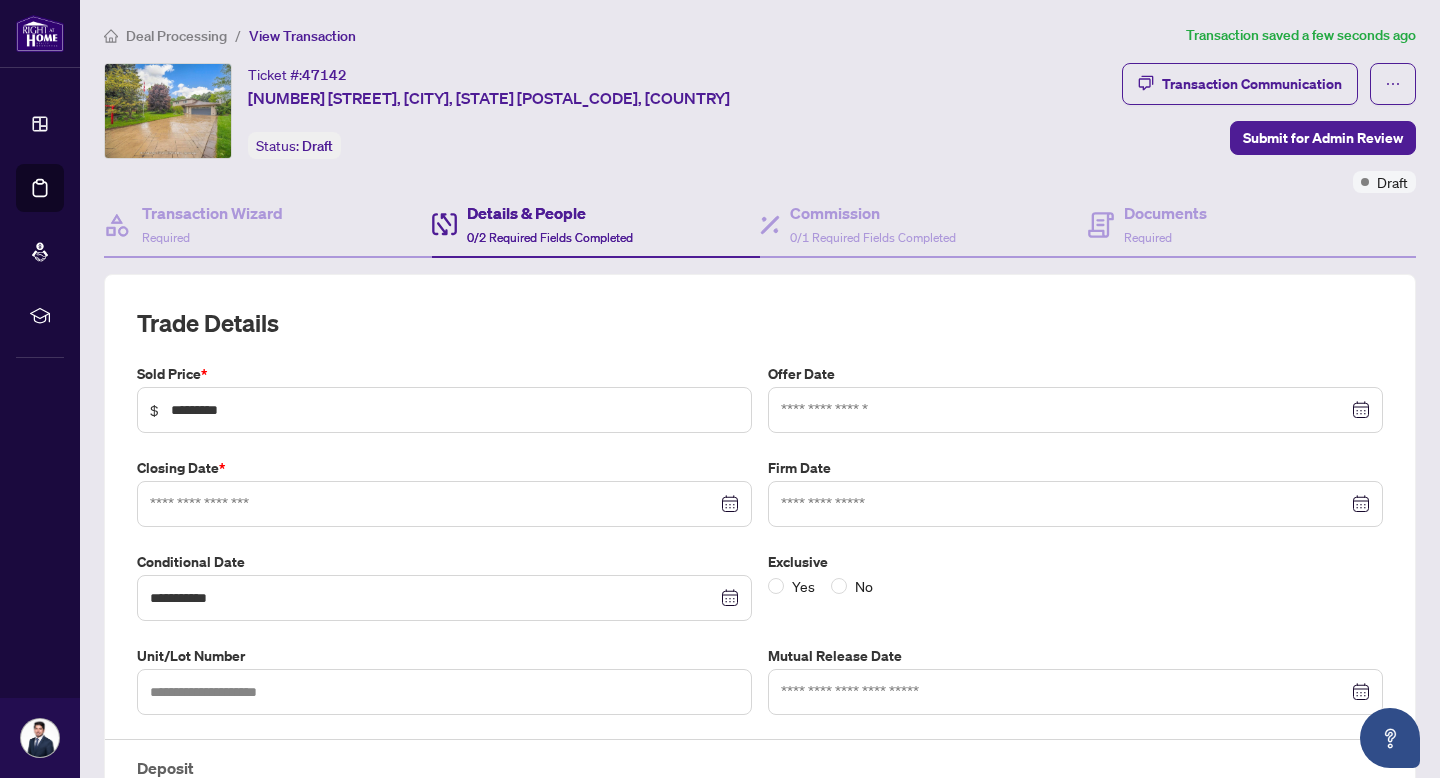 click at bounding box center [1075, 410] 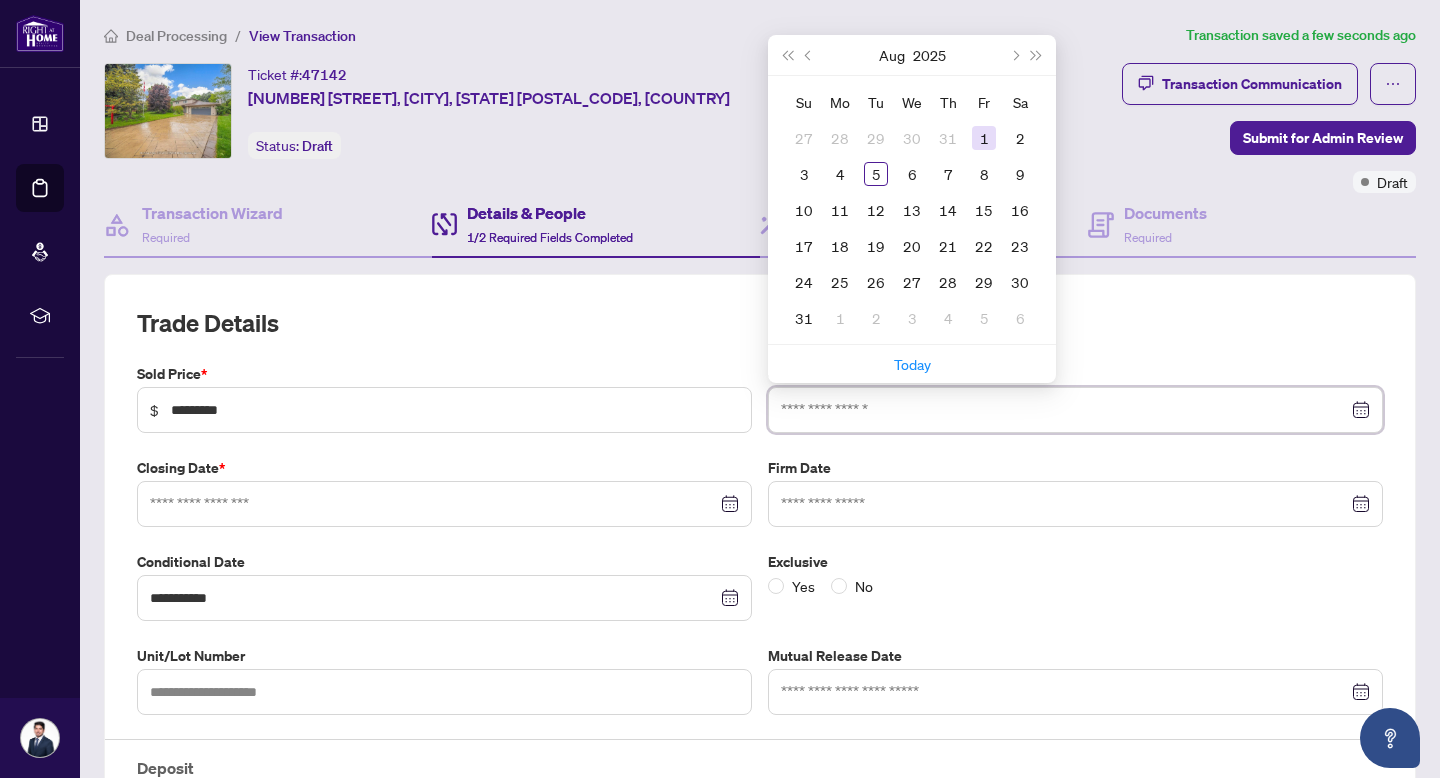 type on "**********" 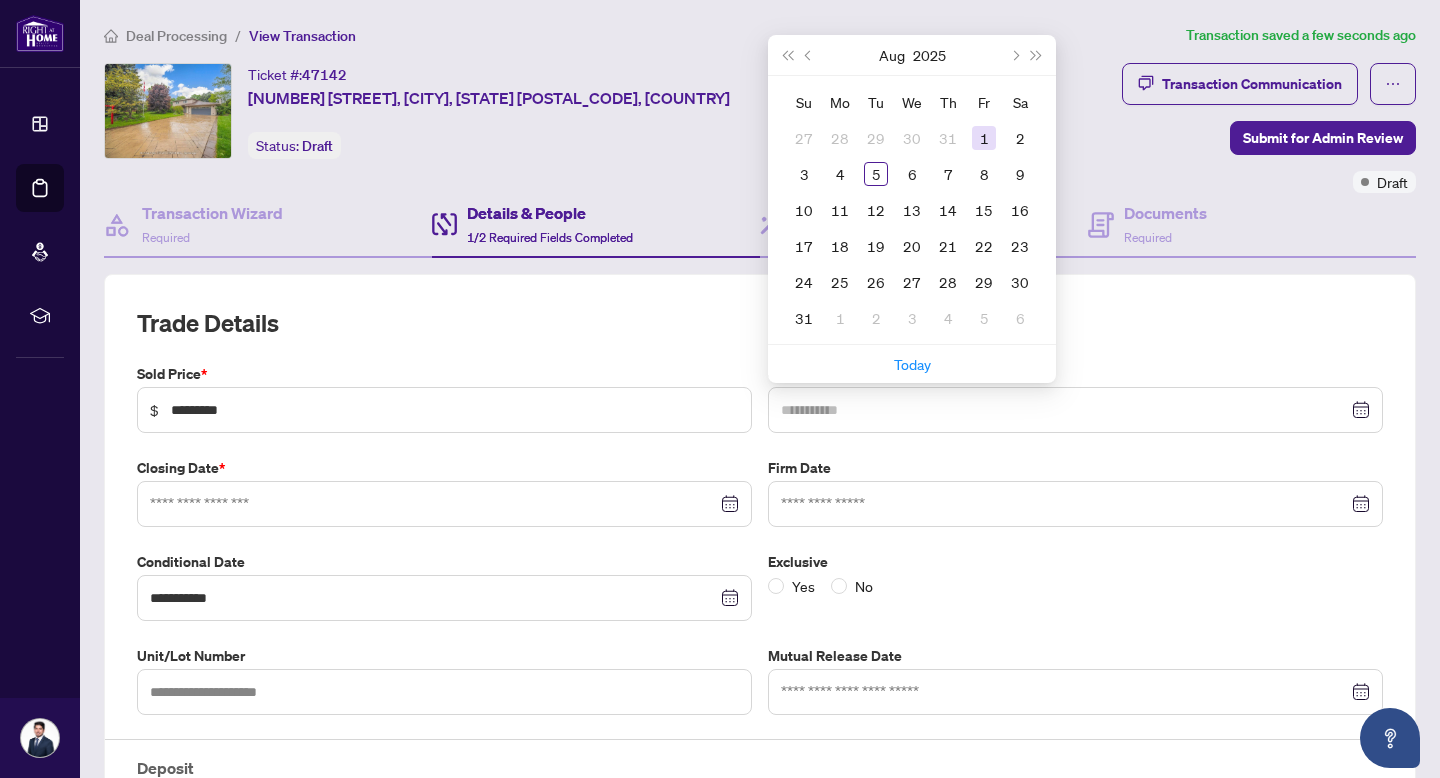 click on "1" at bounding box center [984, 138] 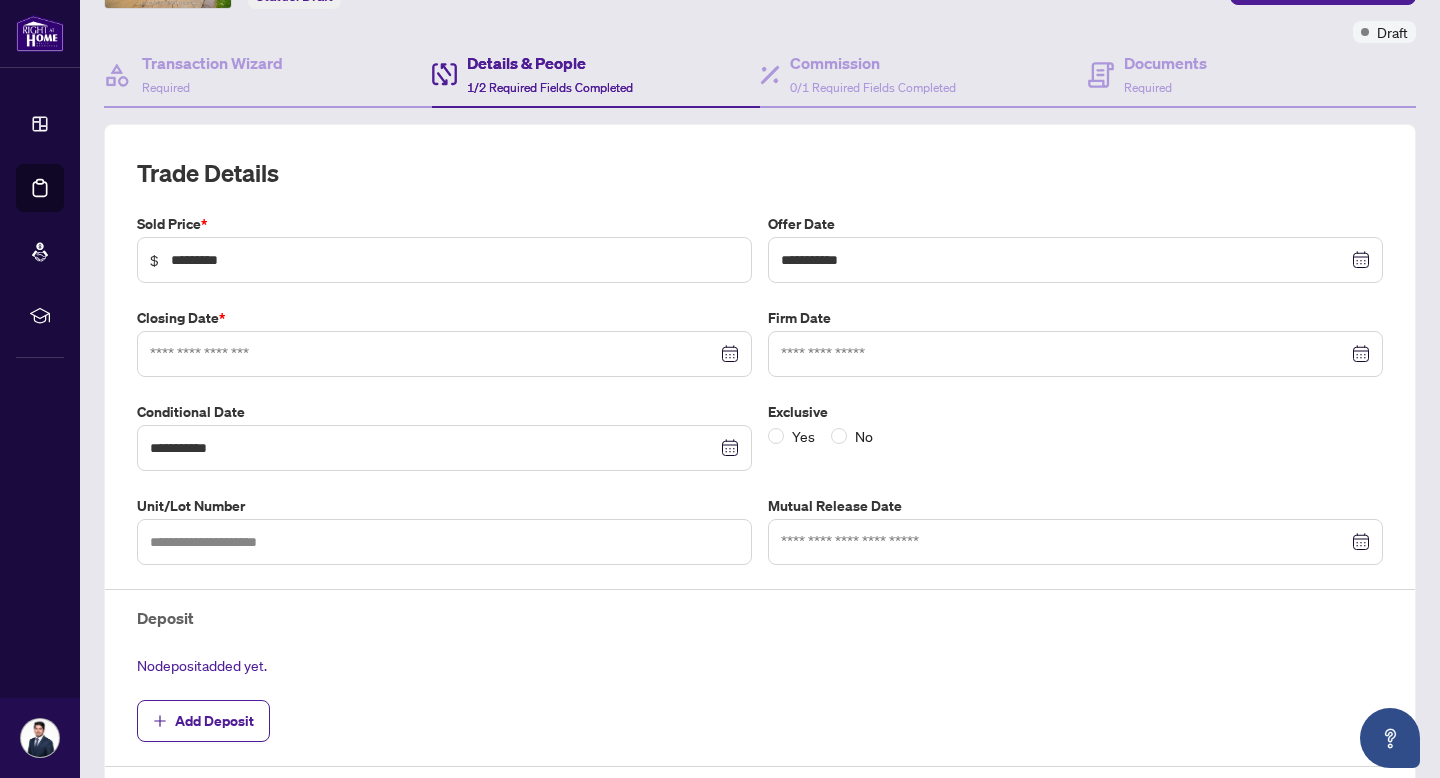scroll, scrollTop: 182, scrollLeft: 0, axis: vertical 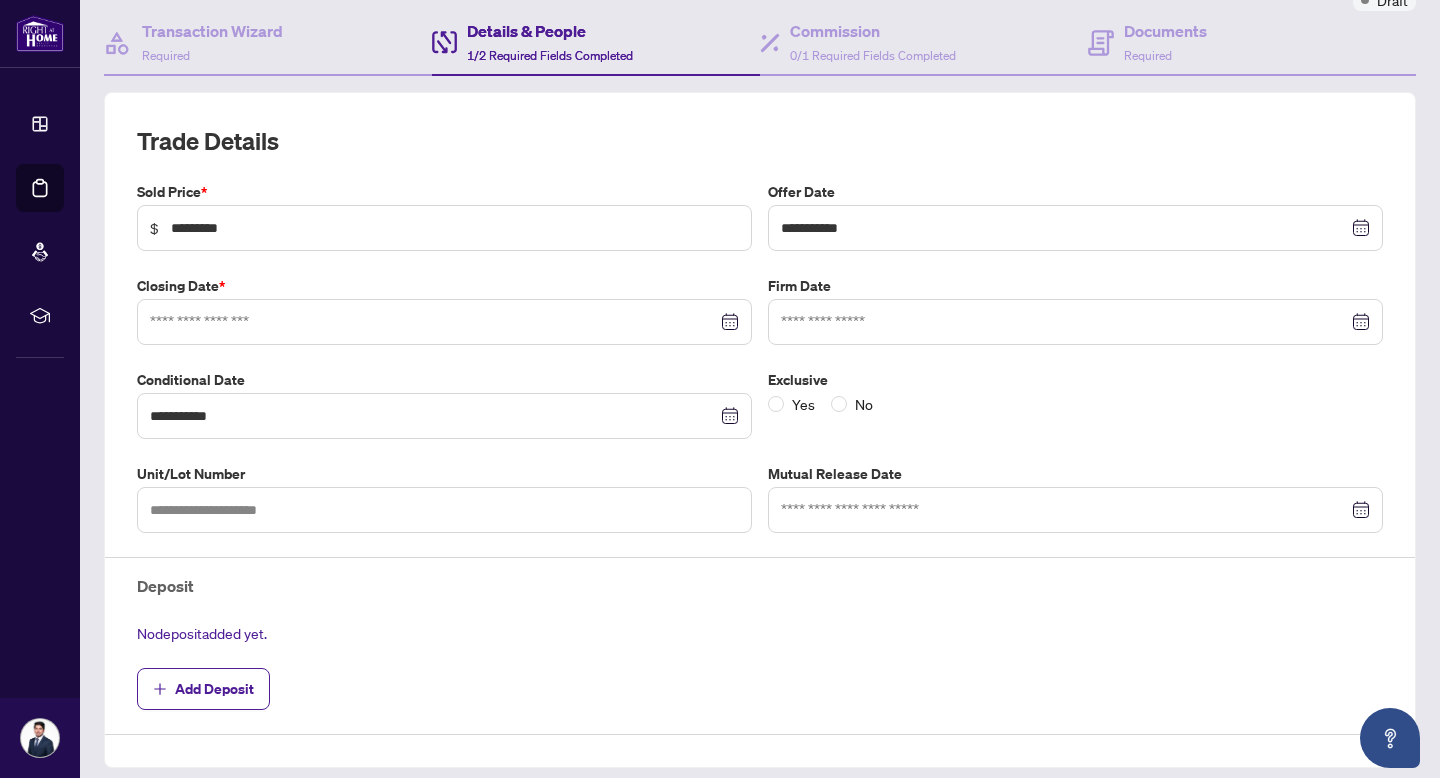 click at bounding box center [444, 322] 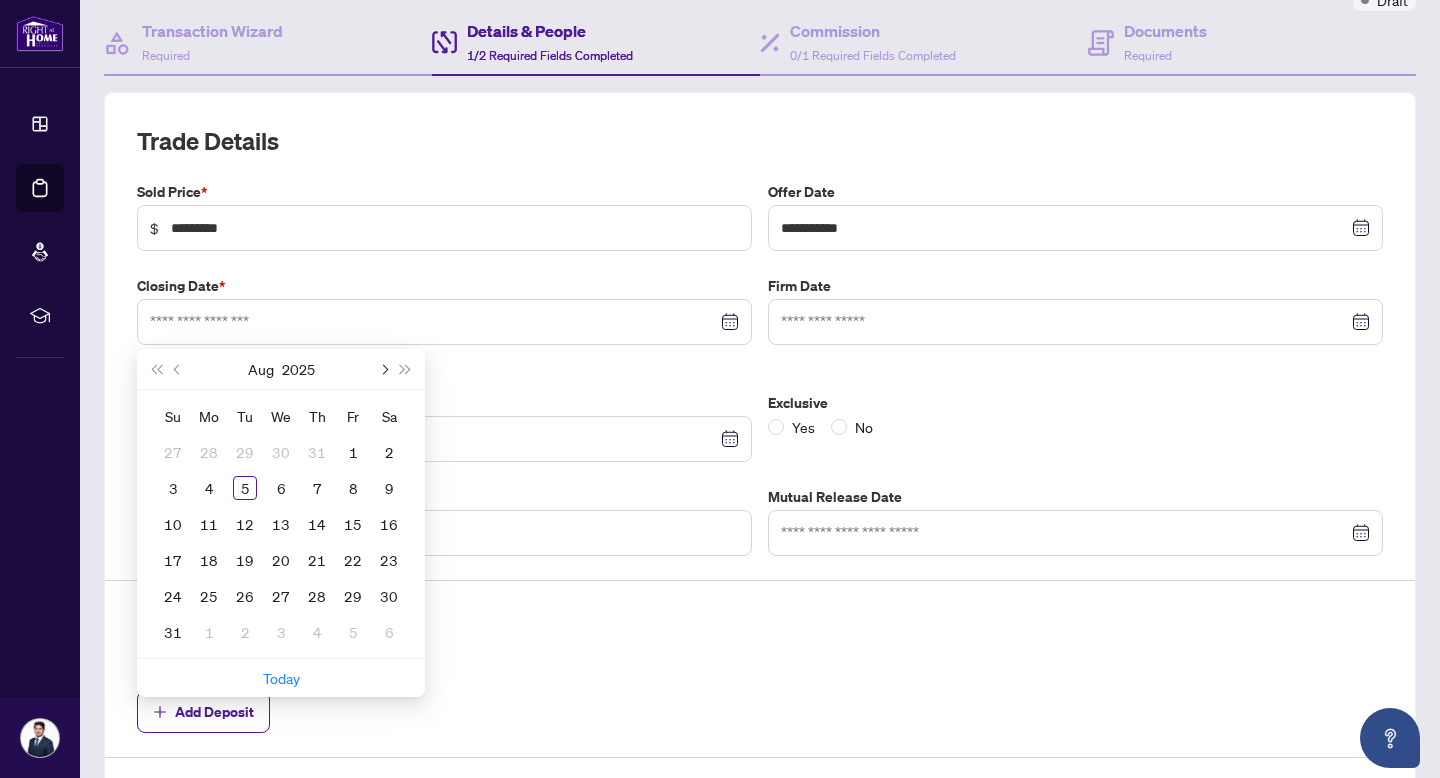 click at bounding box center (383, 369) 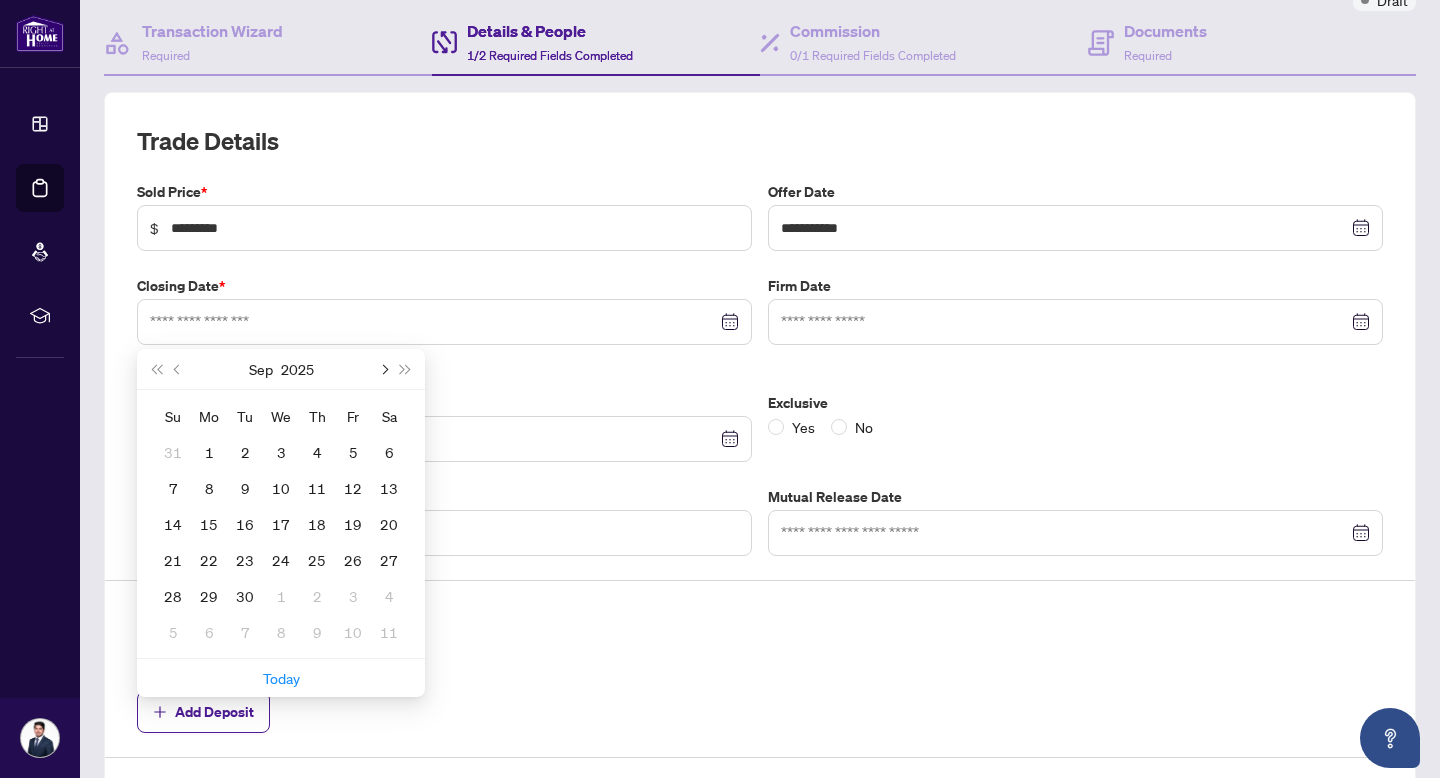 click at bounding box center [383, 369] 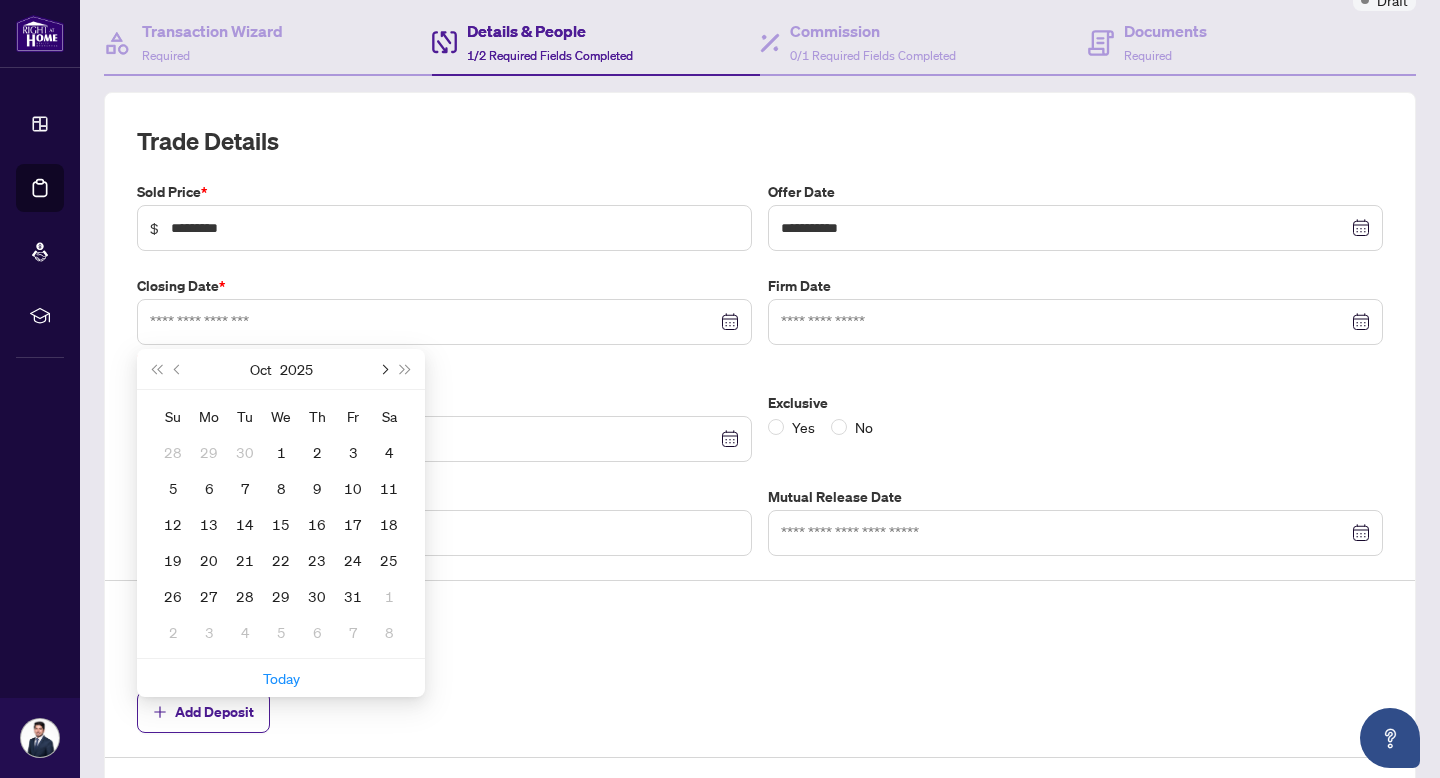 click at bounding box center [383, 369] 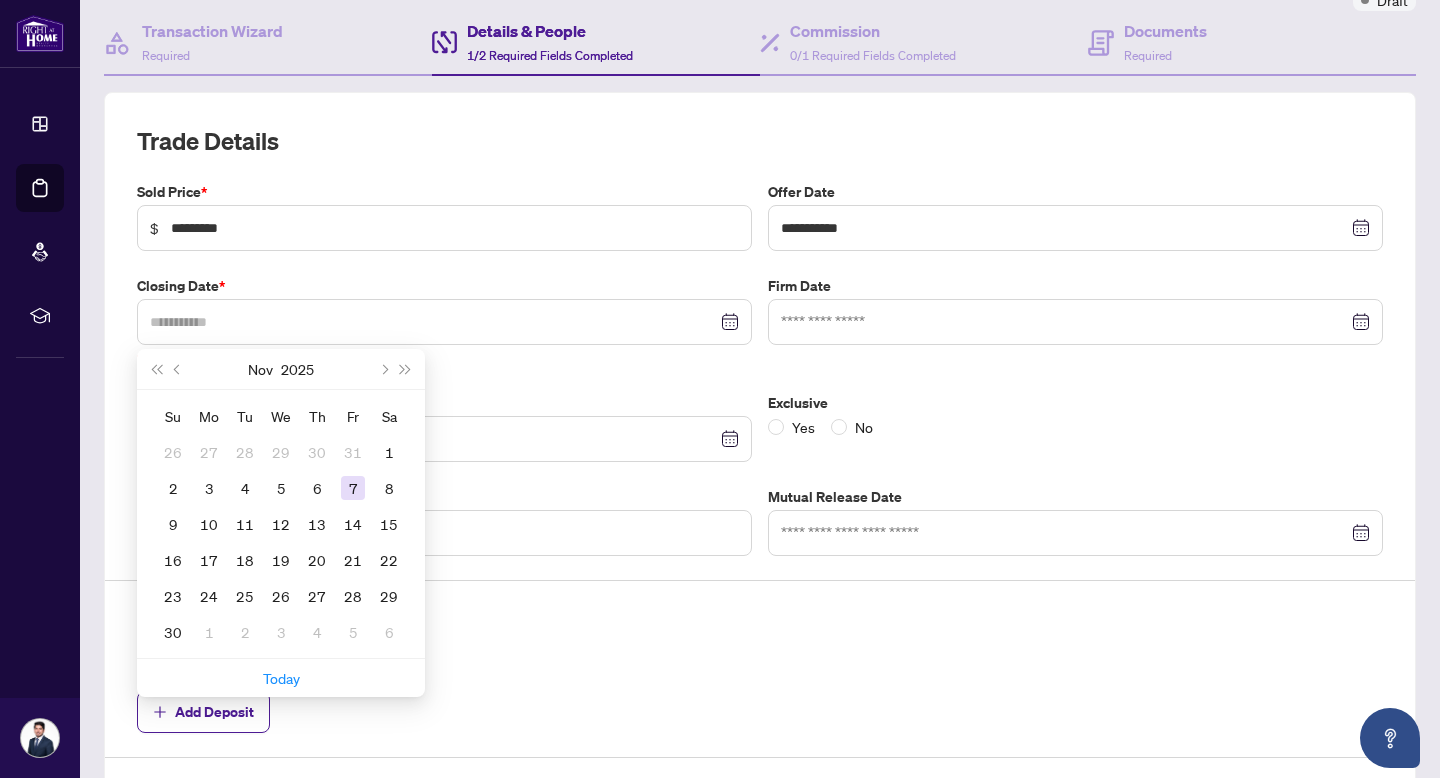 type on "**********" 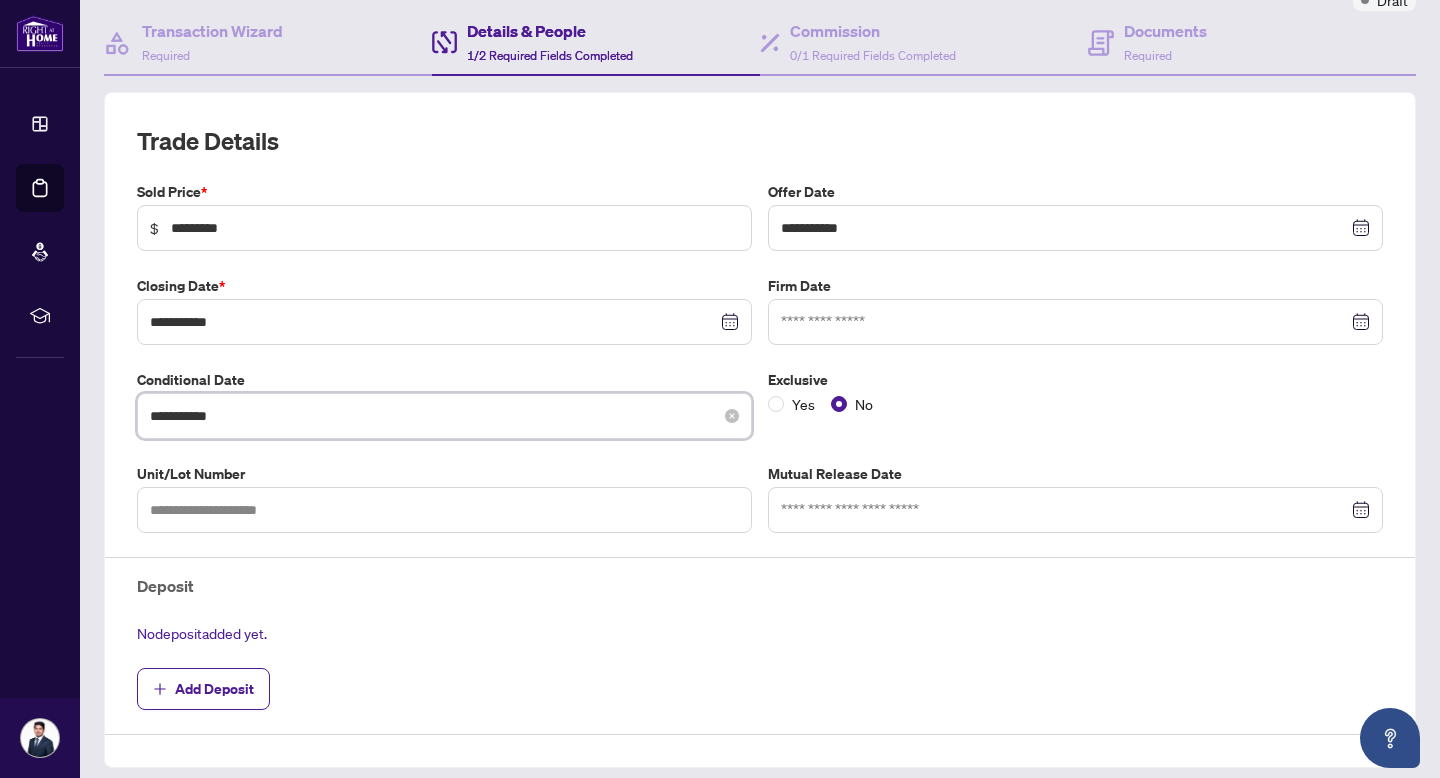 click on "**********" at bounding box center (433, 416) 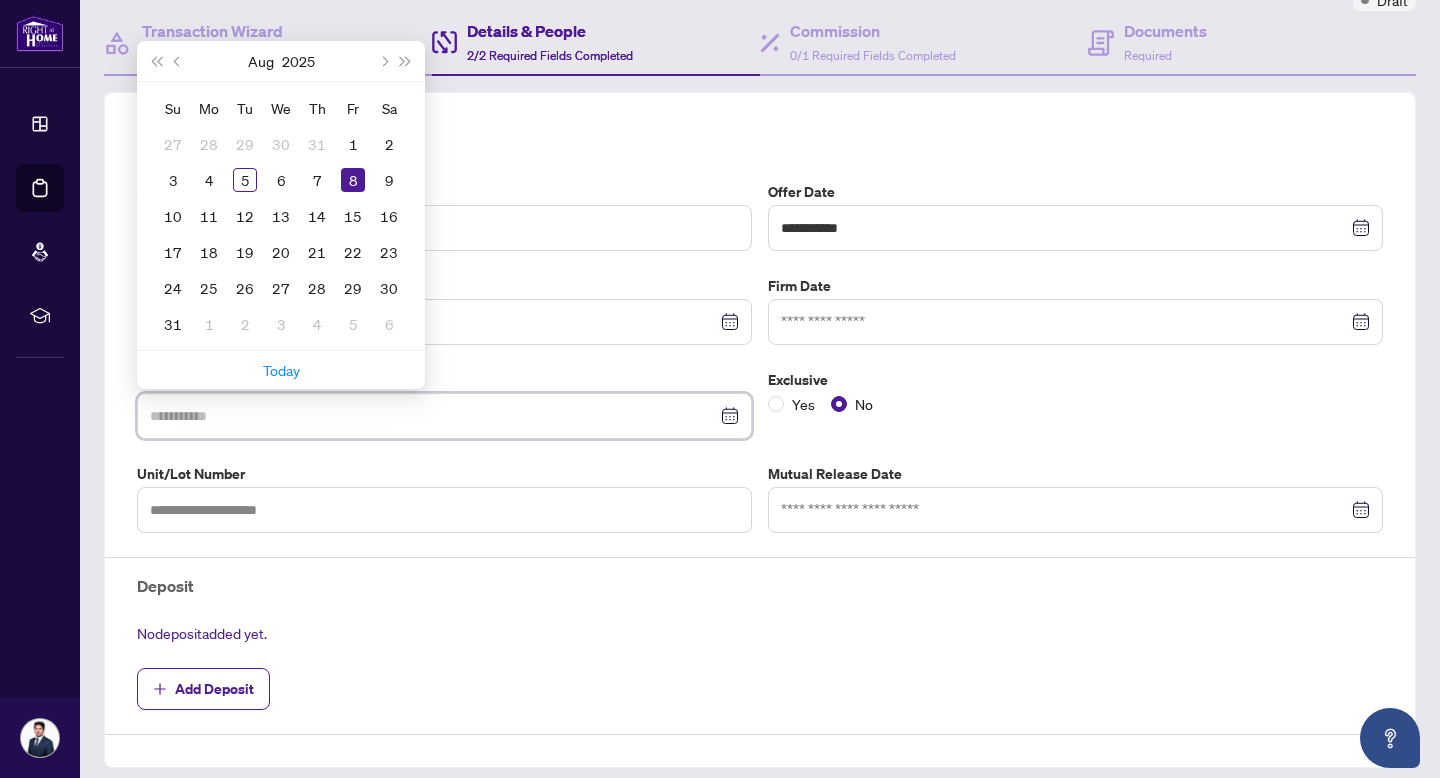 type on "**********" 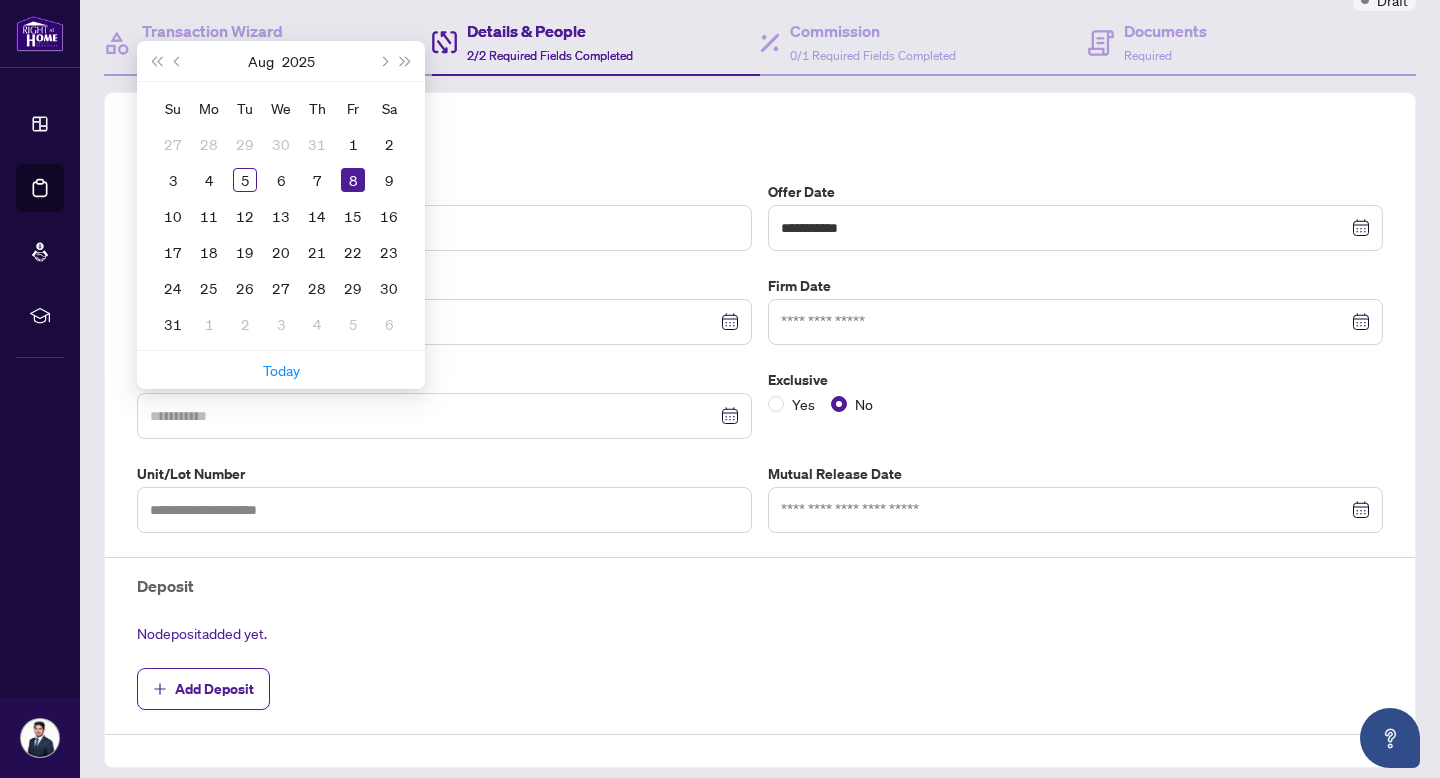 click on "8" at bounding box center [353, 180] 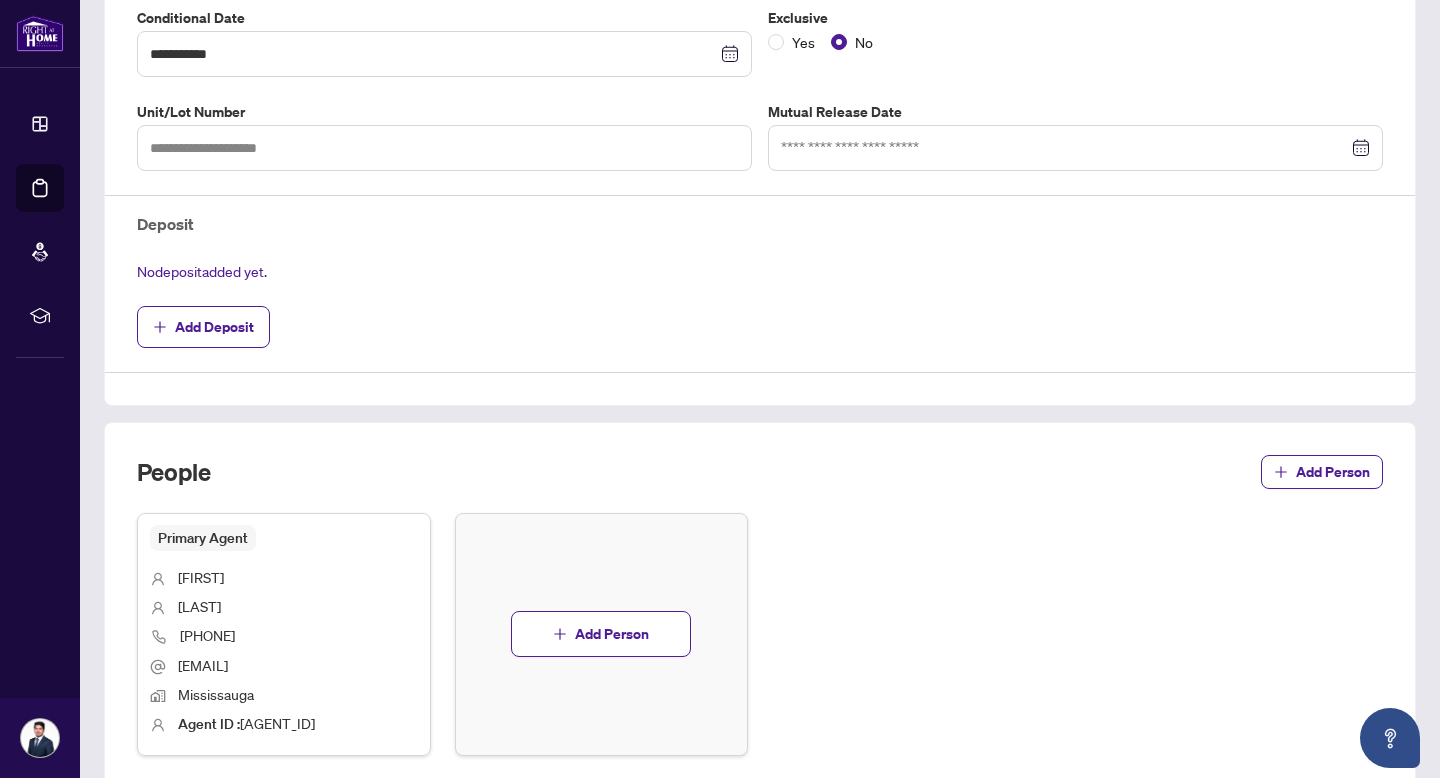 scroll, scrollTop: 575, scrollLeft: 0, axis: vertical 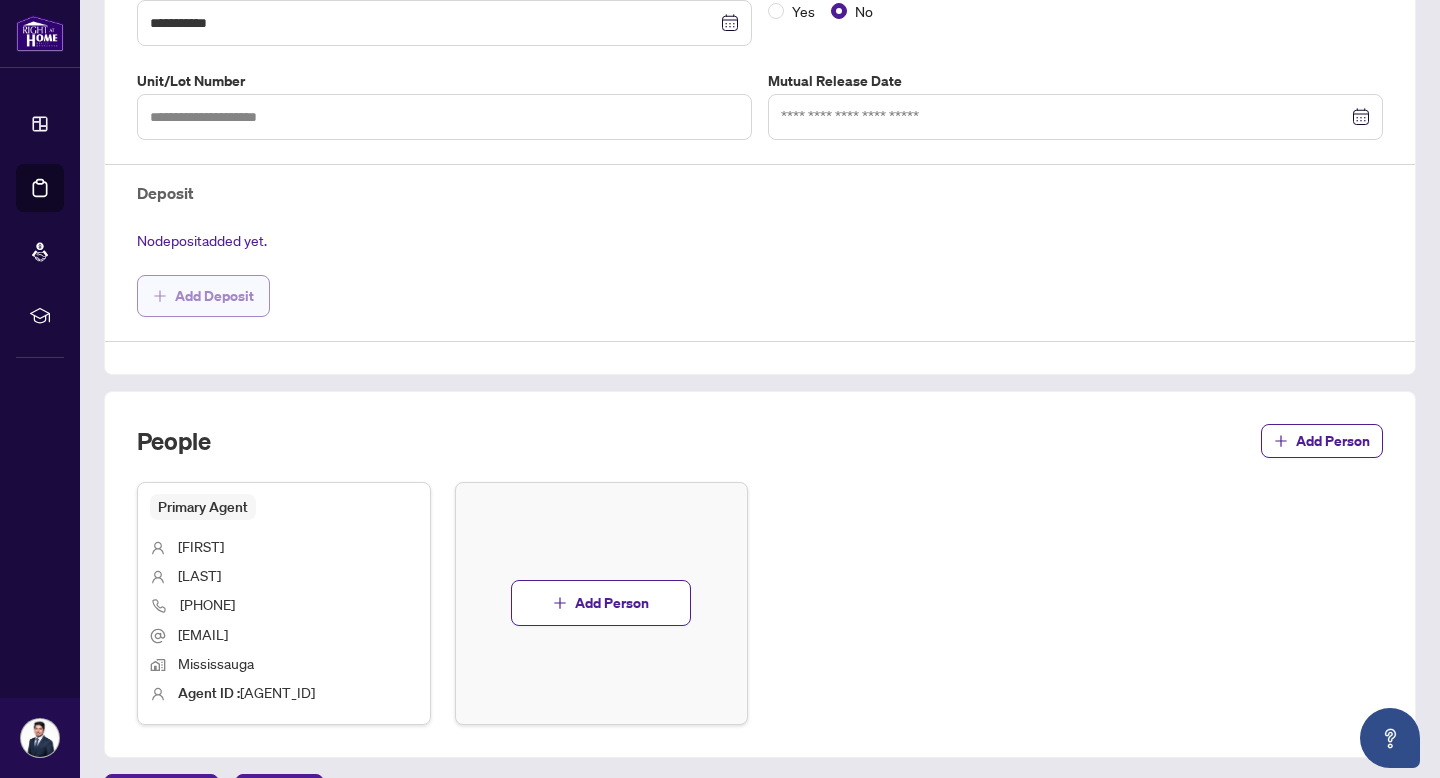 click on "Add Deposit" at bounding box center (214, 296) 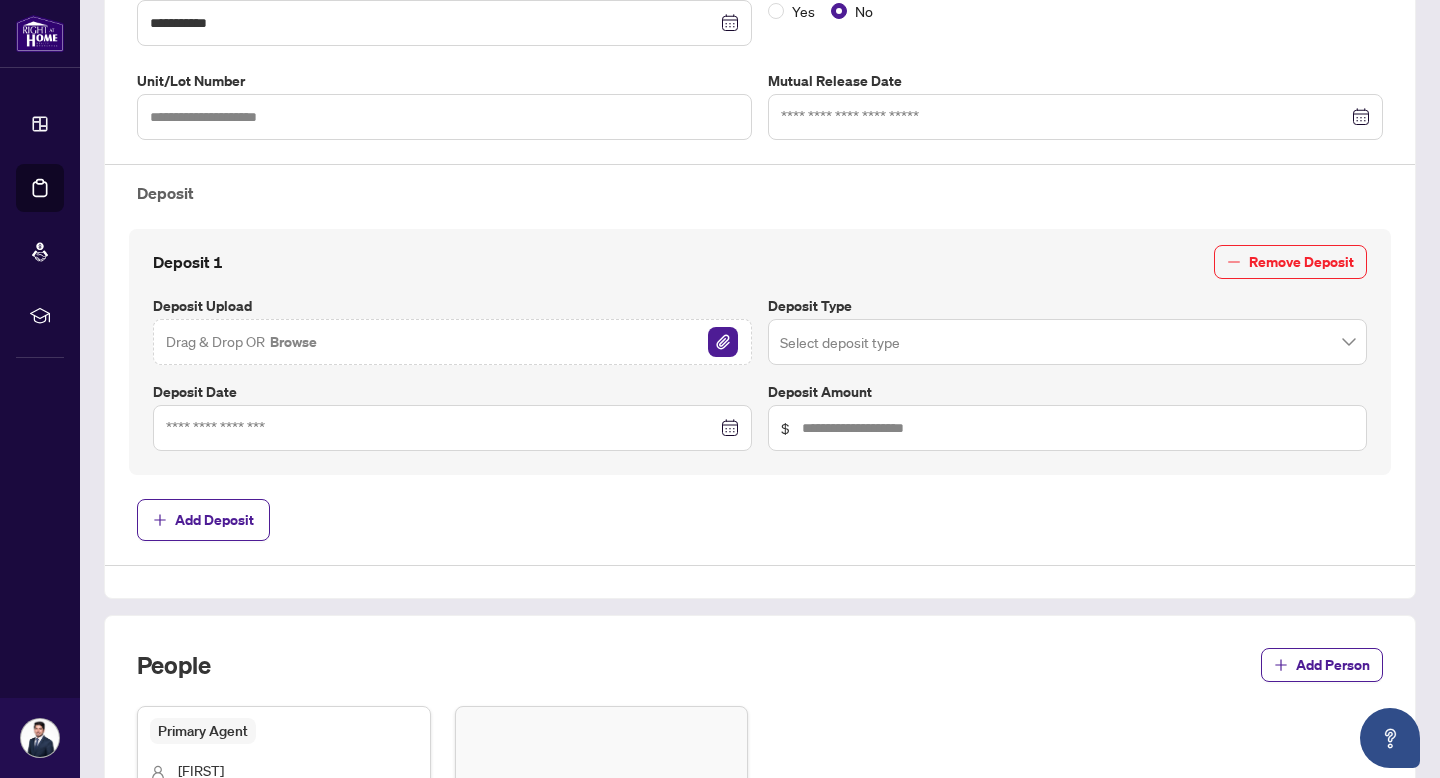 click at bounding box center [1067, 342] 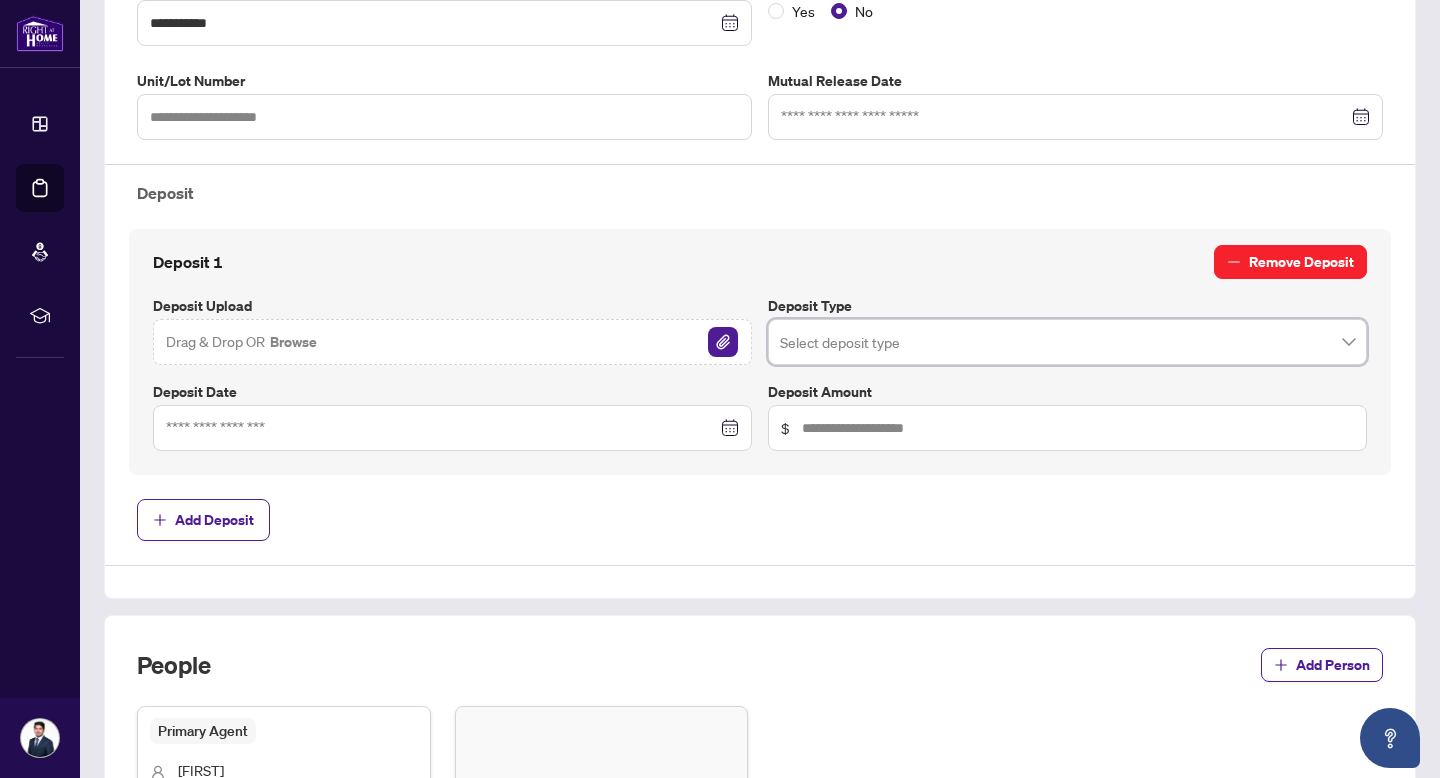 click on "Remove Deposit" at bounding box center (1290, 262) 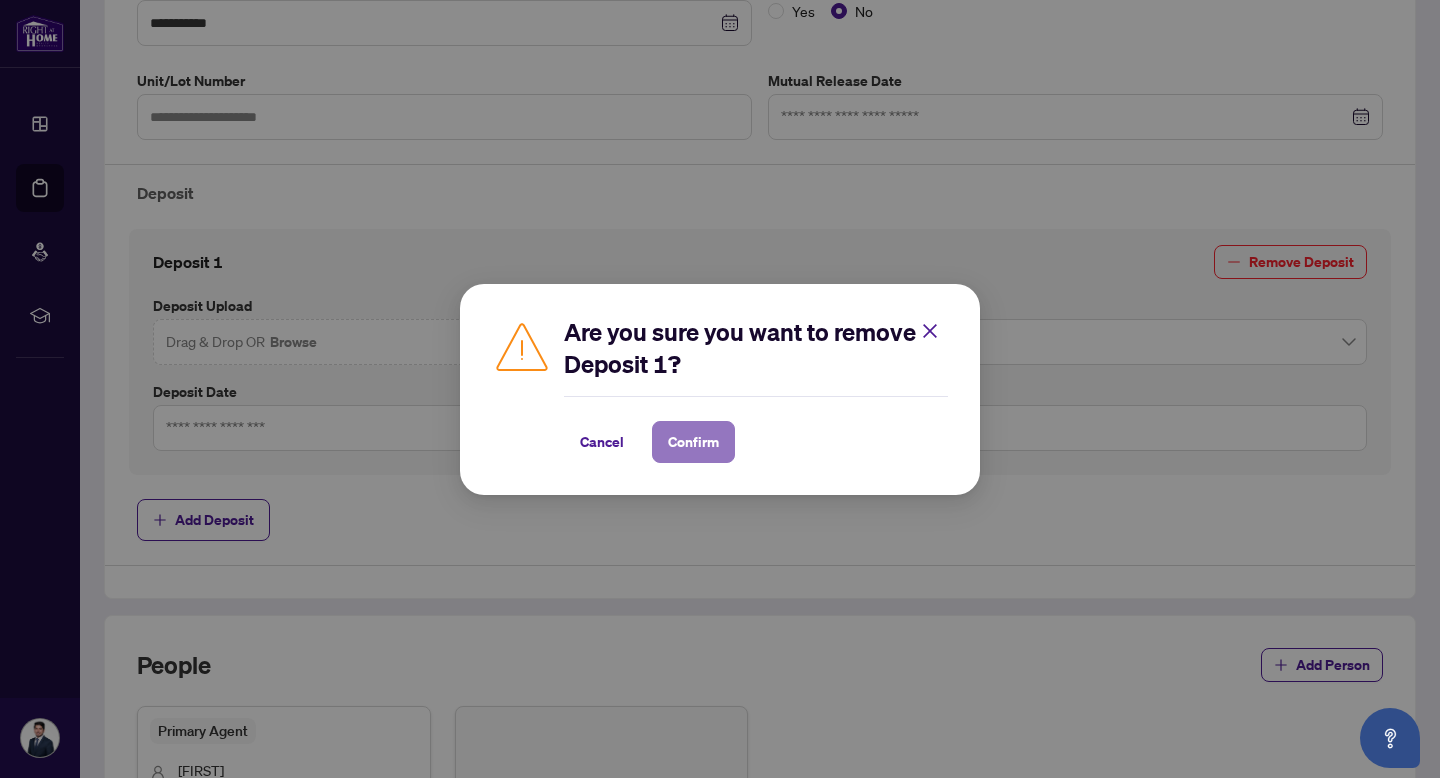 click on "Confirm" at bounding box center [693, 442] 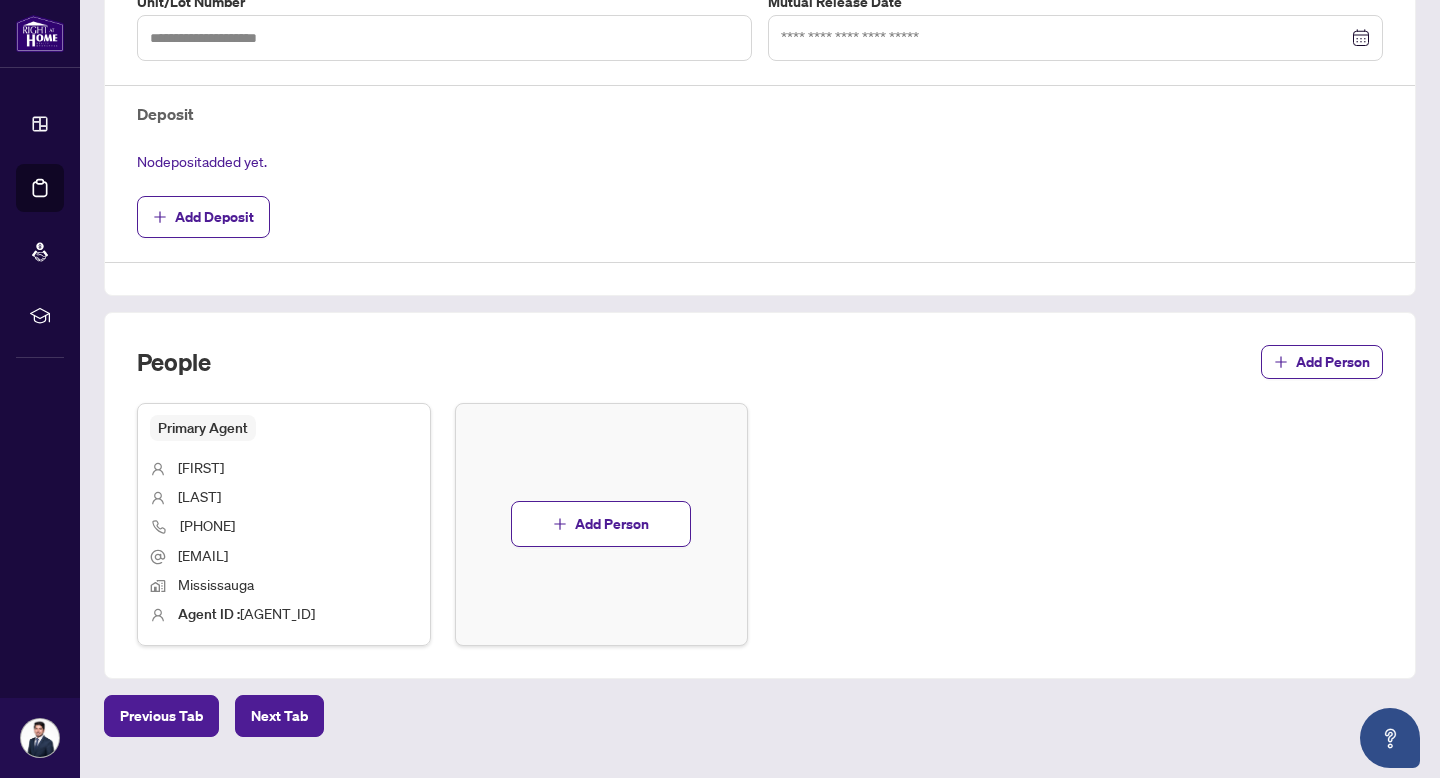 scroll, scrollTop: 704, scrollLeft: 0, axis: vertical 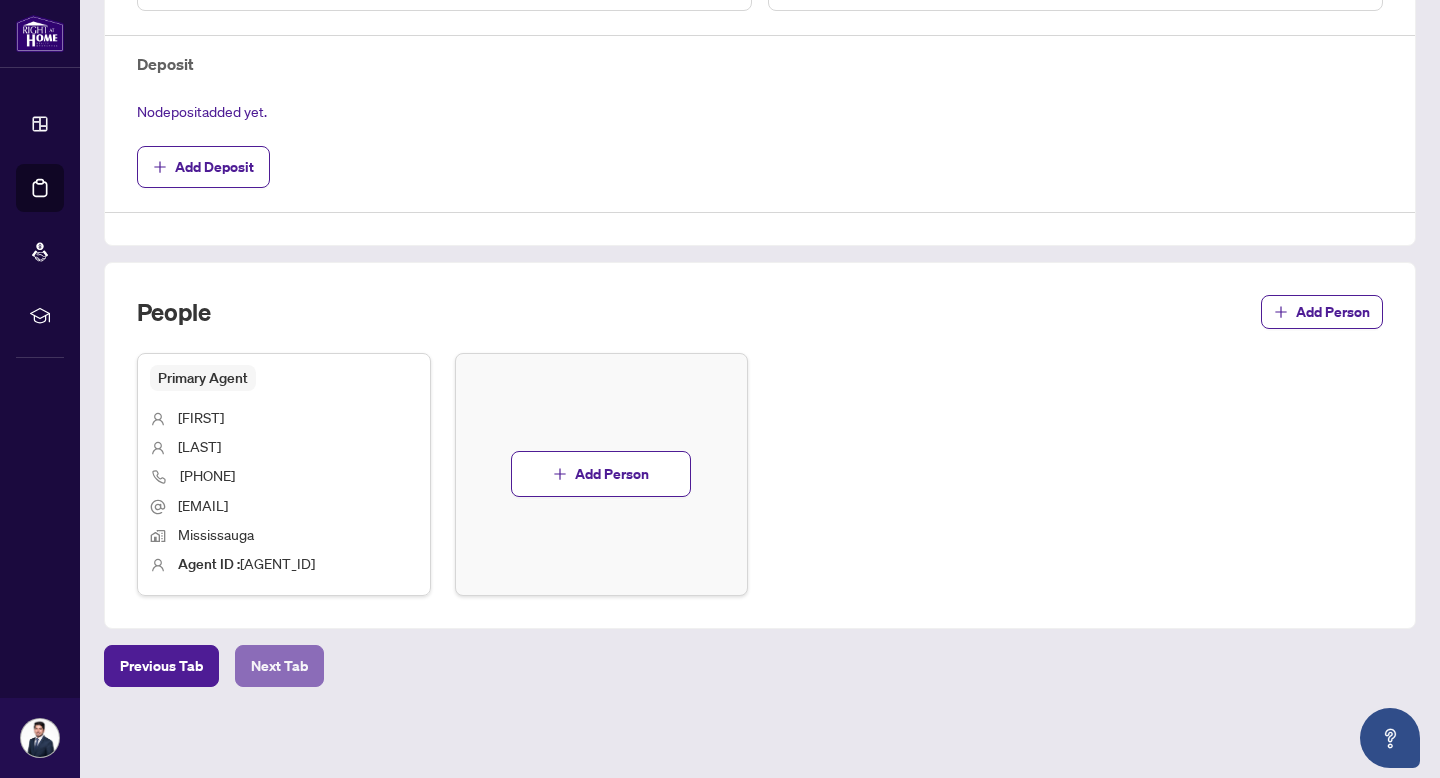 click on "Next Tab" at bounding box center (279, 666) 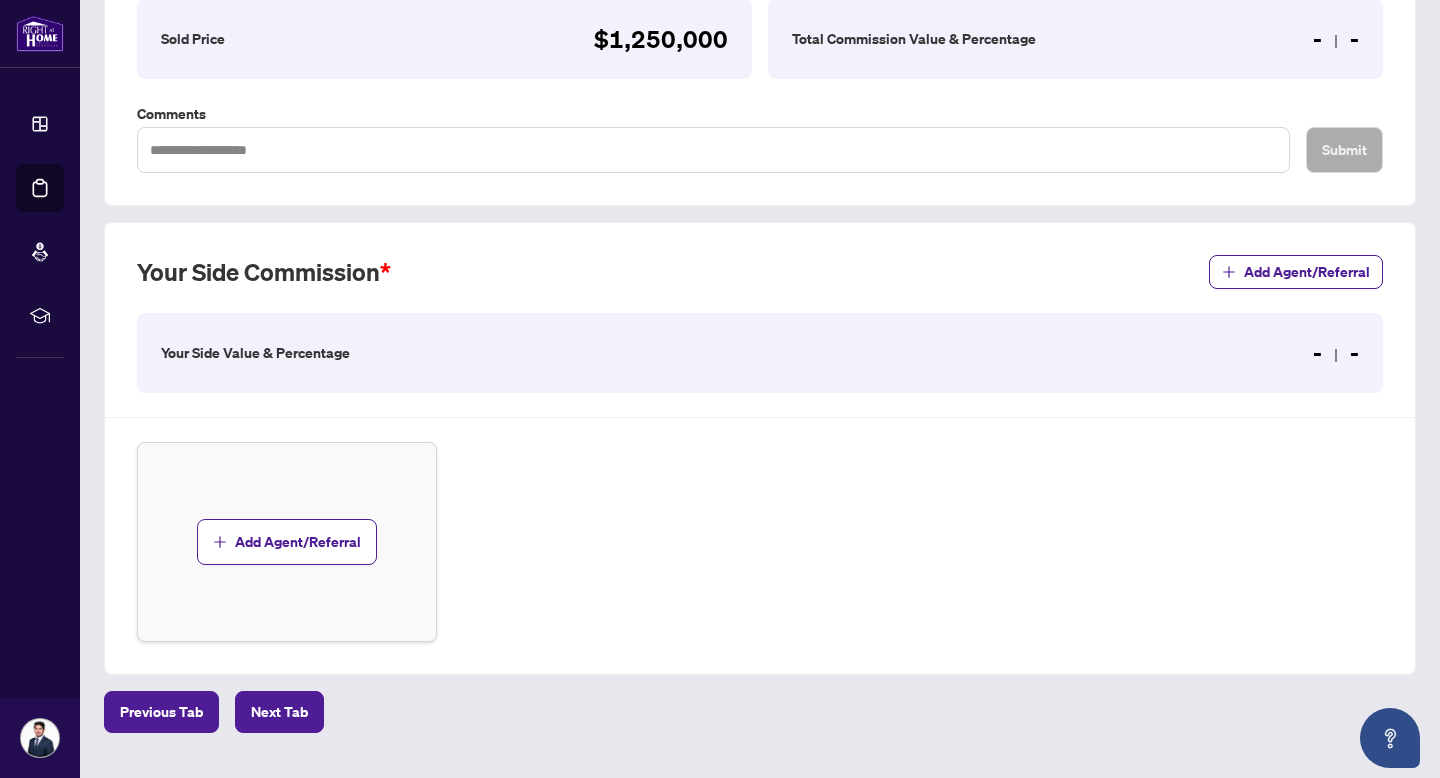 scroll, scrollTop: 411, scrollLeft: 0, axis: vertical 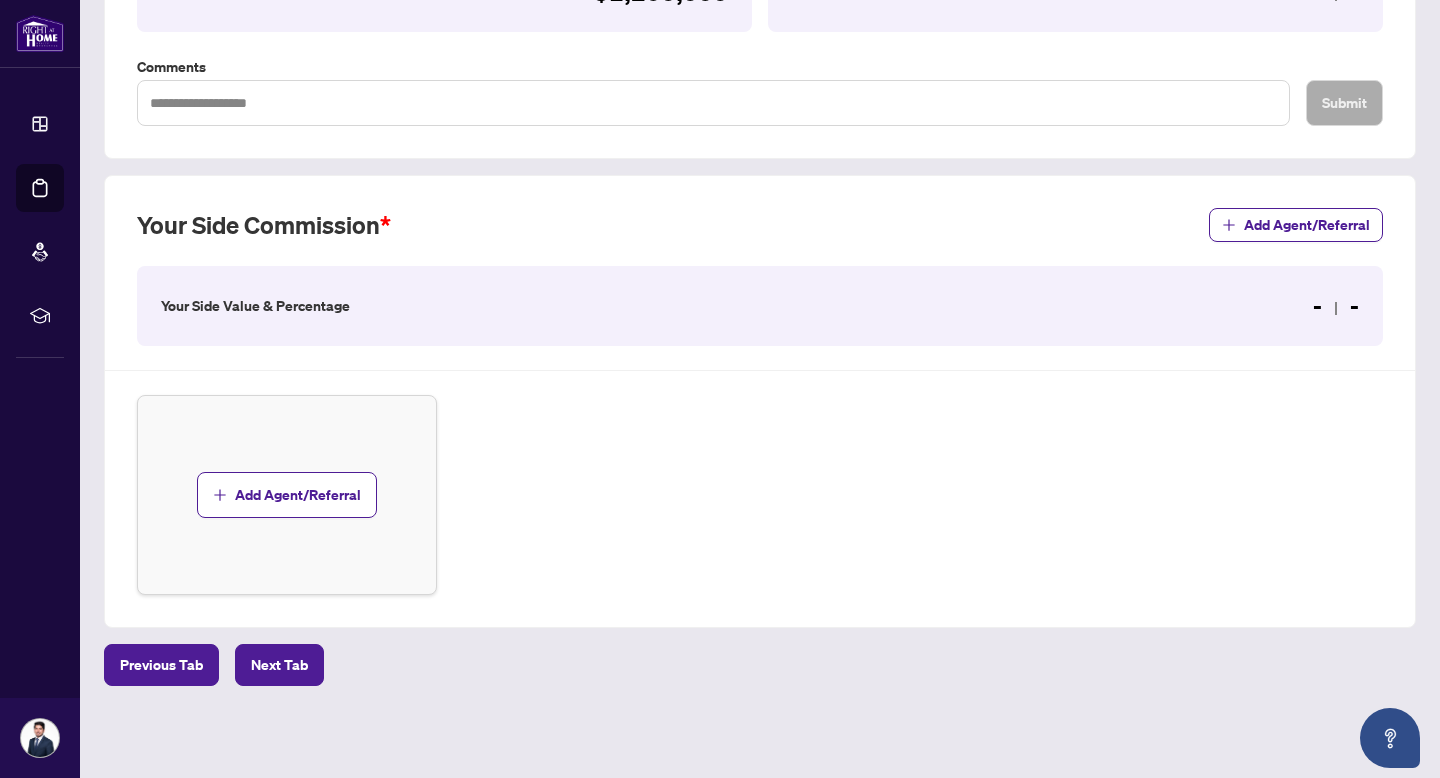 click on "Your Side Value & Percentage -     -" at bounding box center [760, 306] 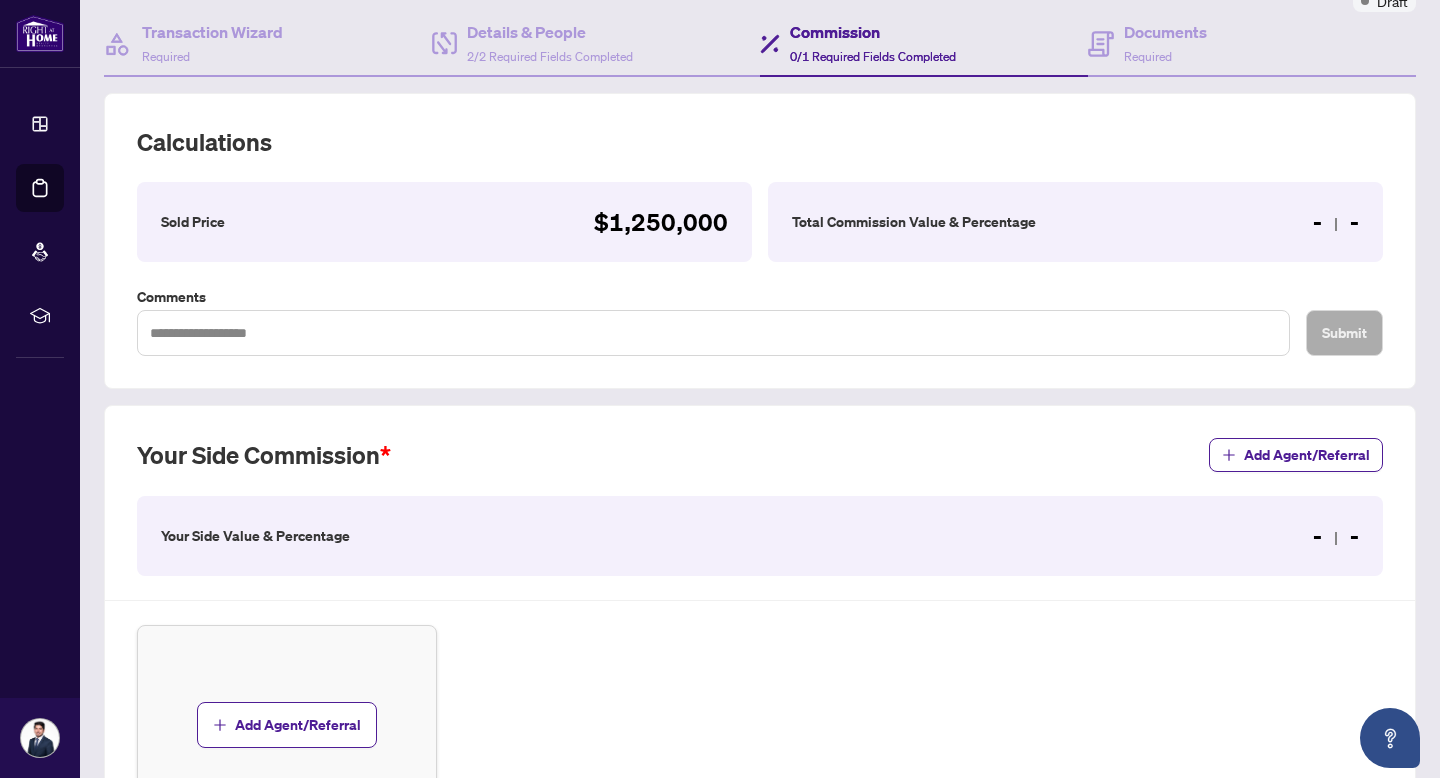 scroll, scrollTop: 240, scrollLeft: 0, axis: vertical 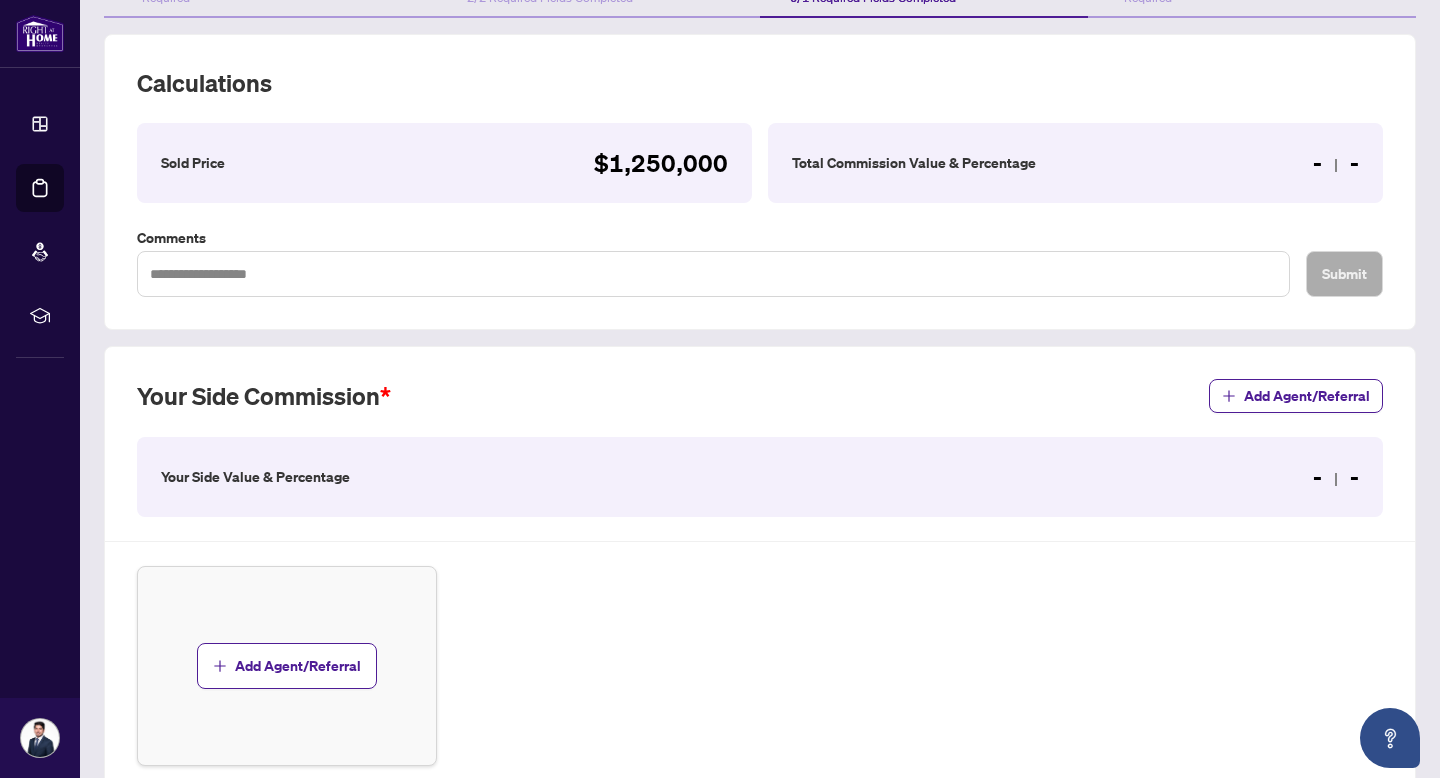 click on "Your Side Value & Percentage" at bounding box center [255, 477] 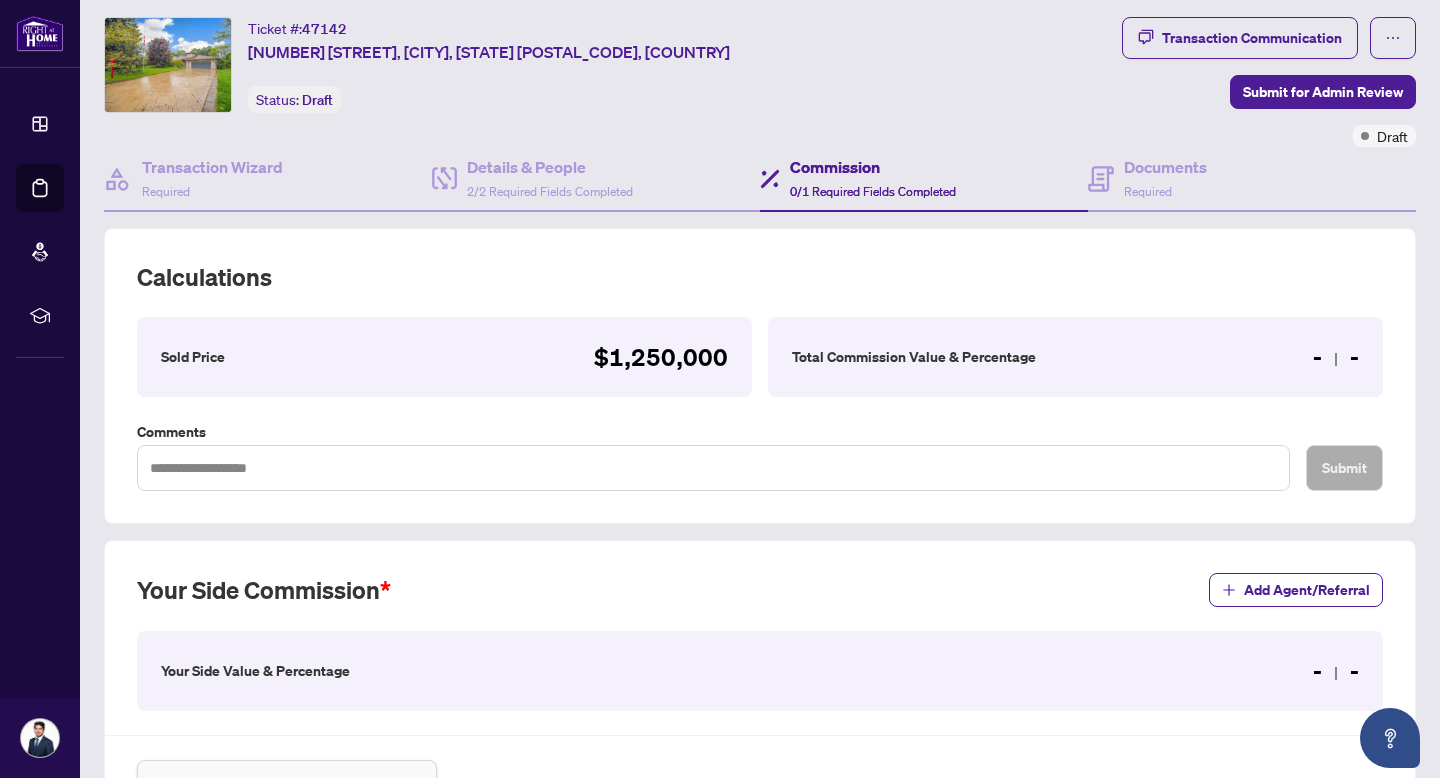 scroll, scrollTop: 43, scrollLeft: 0, axis: vertical 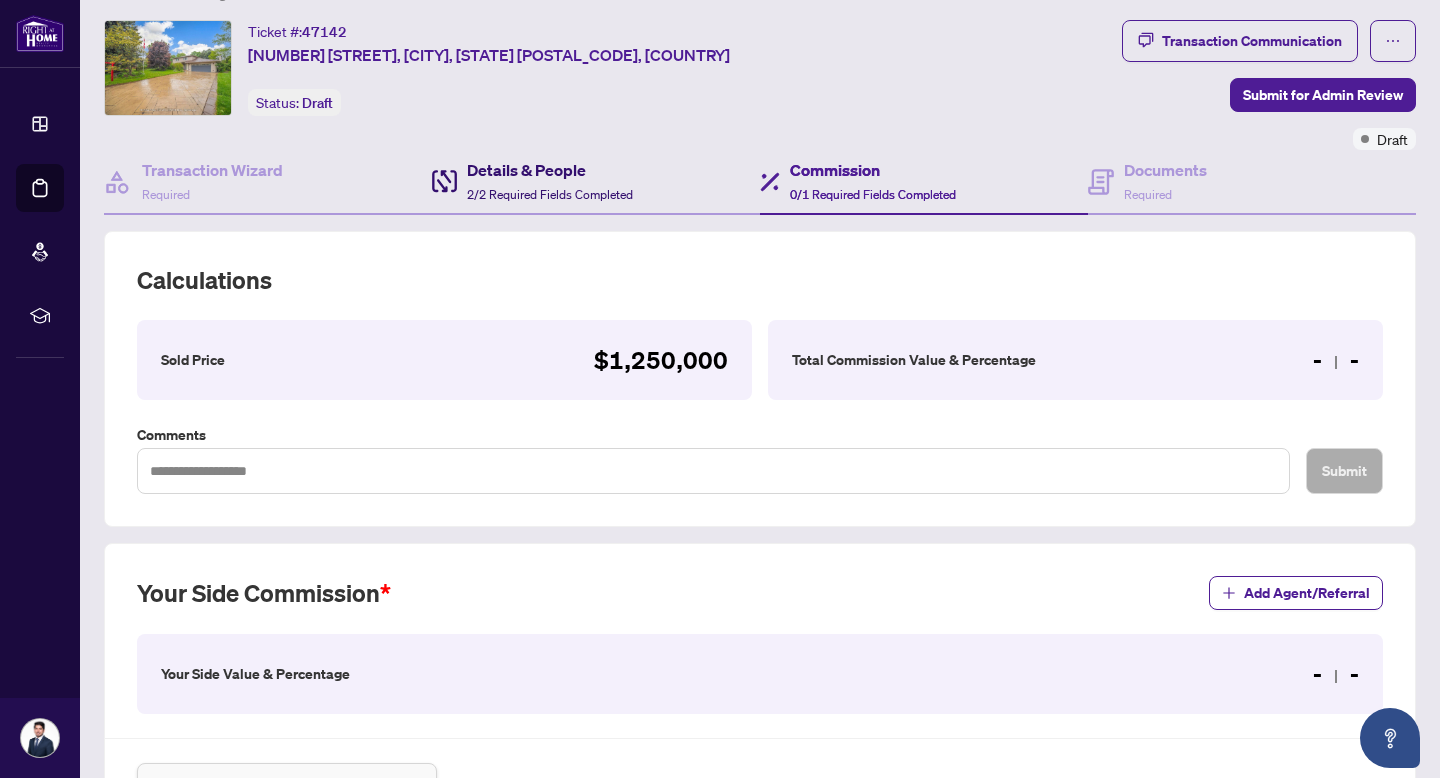 click on "Details & People 2/2 Required Fields Completed" at bounding box center [550, 181] 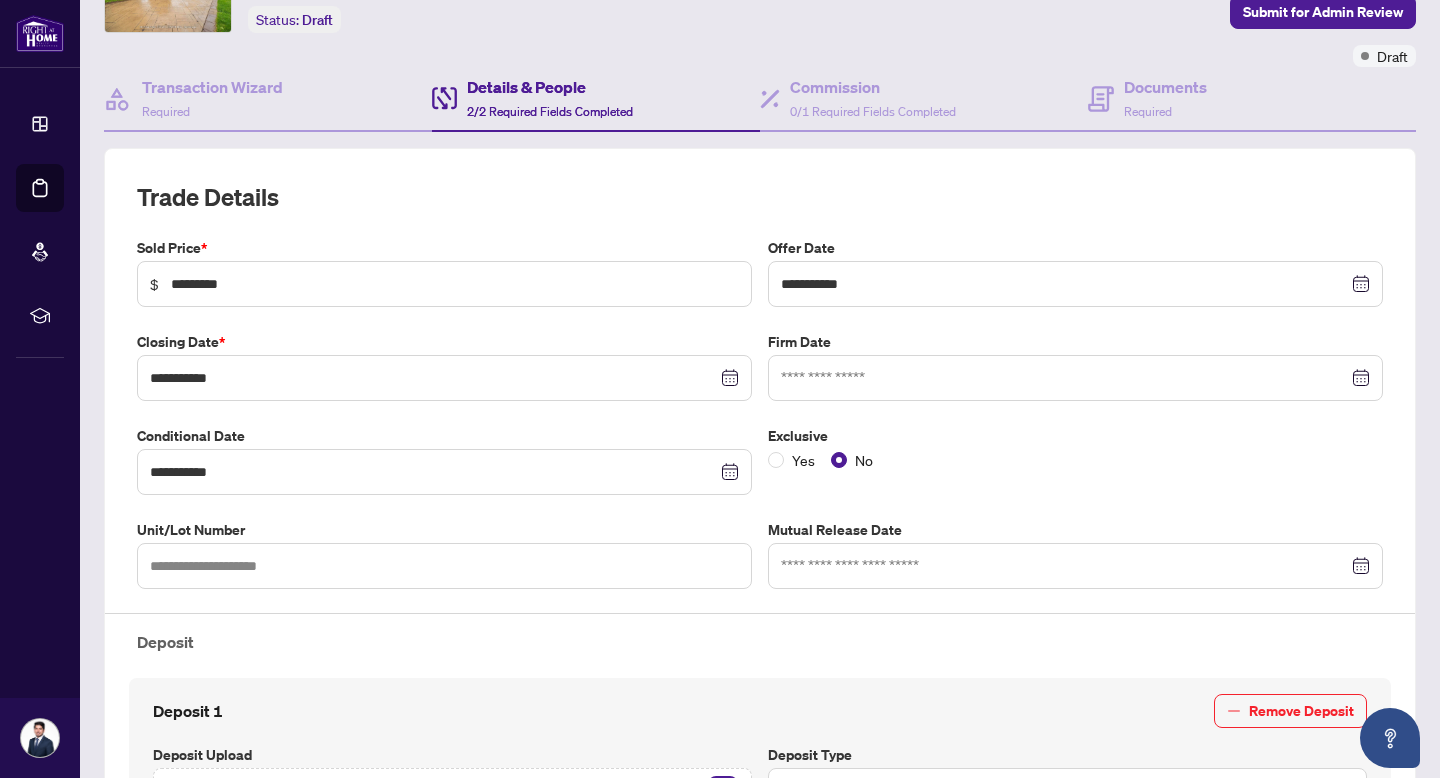 scroll, scrollTop: 110, scrollLeft: 0, axis: vertical 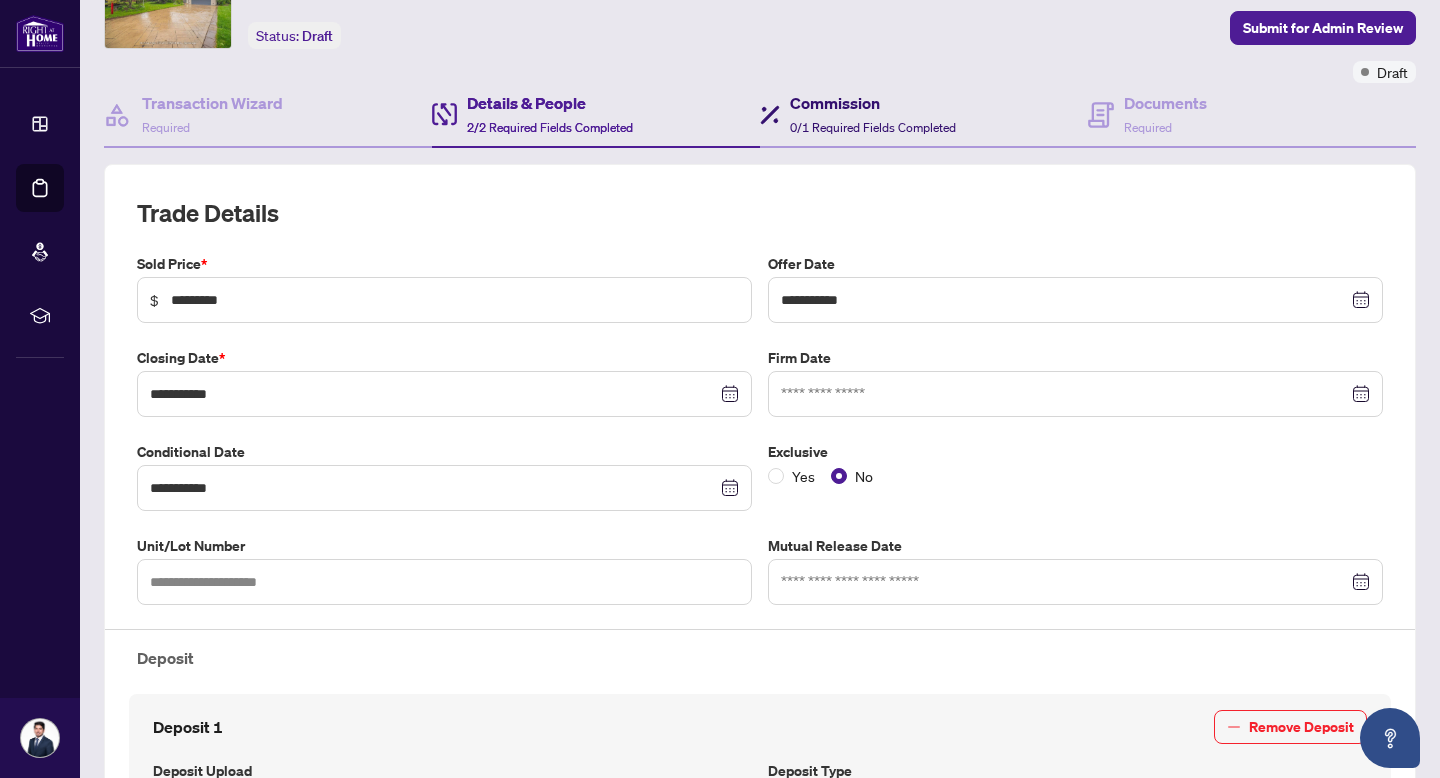 click on "0/1 Required Fields Completed" at bounding box center (873, 127) 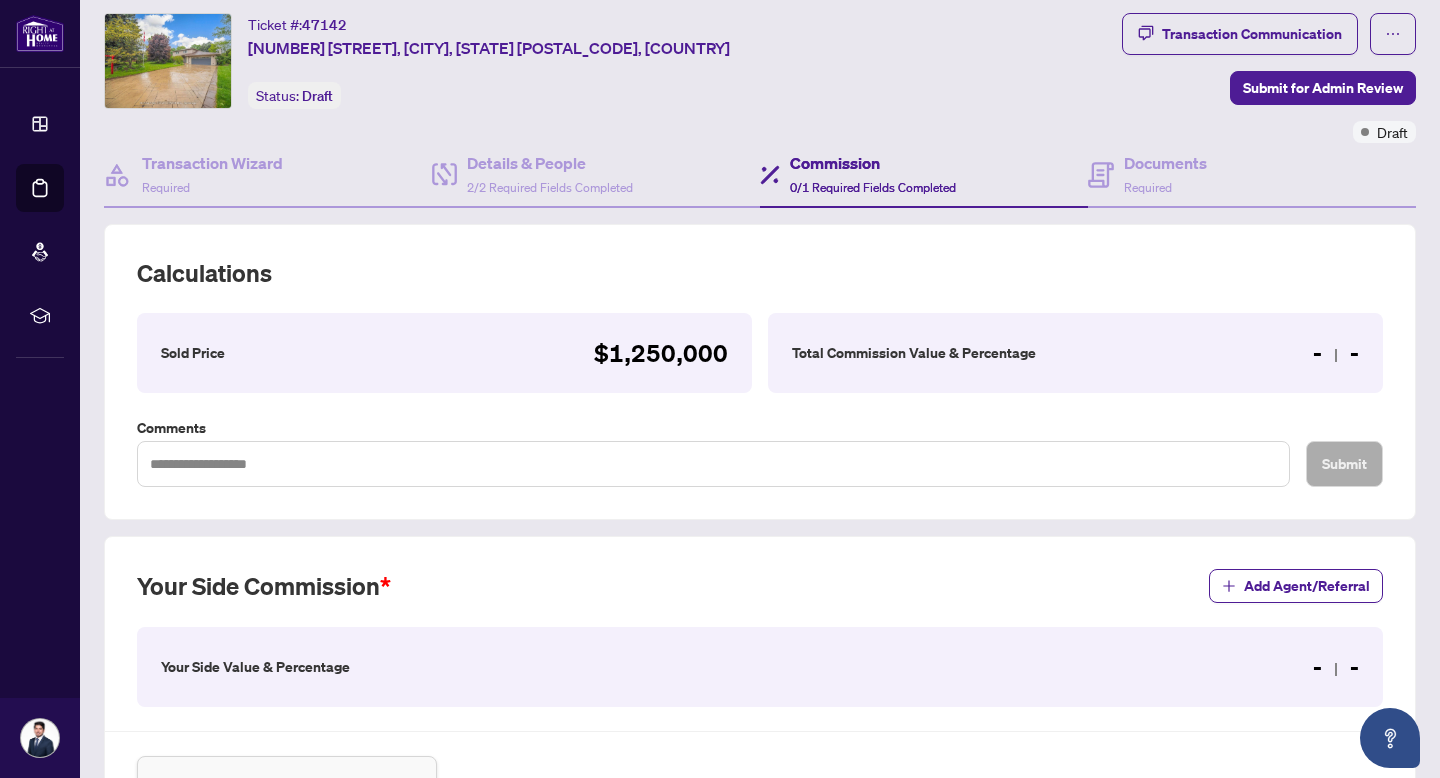 scroll, scrollTop: 56, scrollLeft: 0, axis: vertical 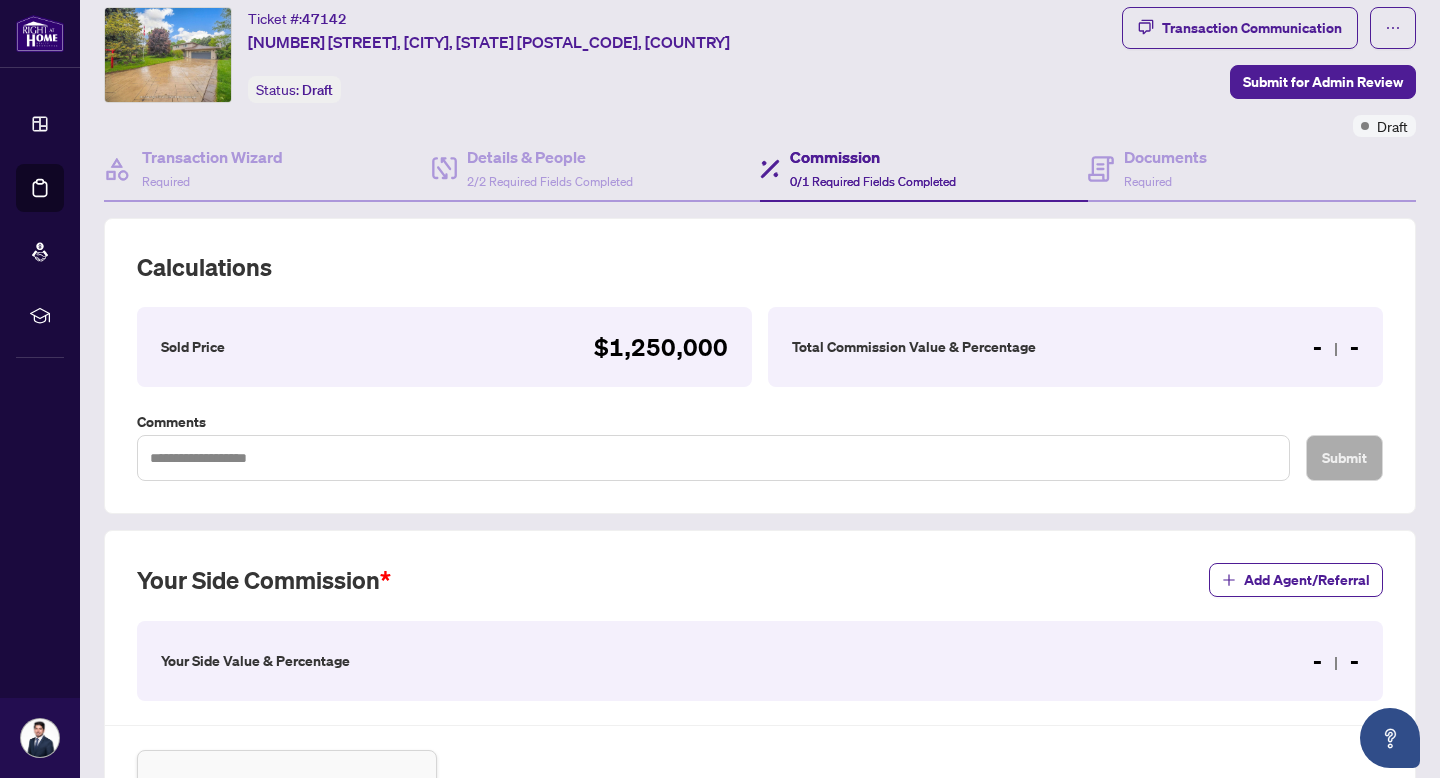click on "Total Commission Value & Percentage -     -" at bounding box center [1075, 347] 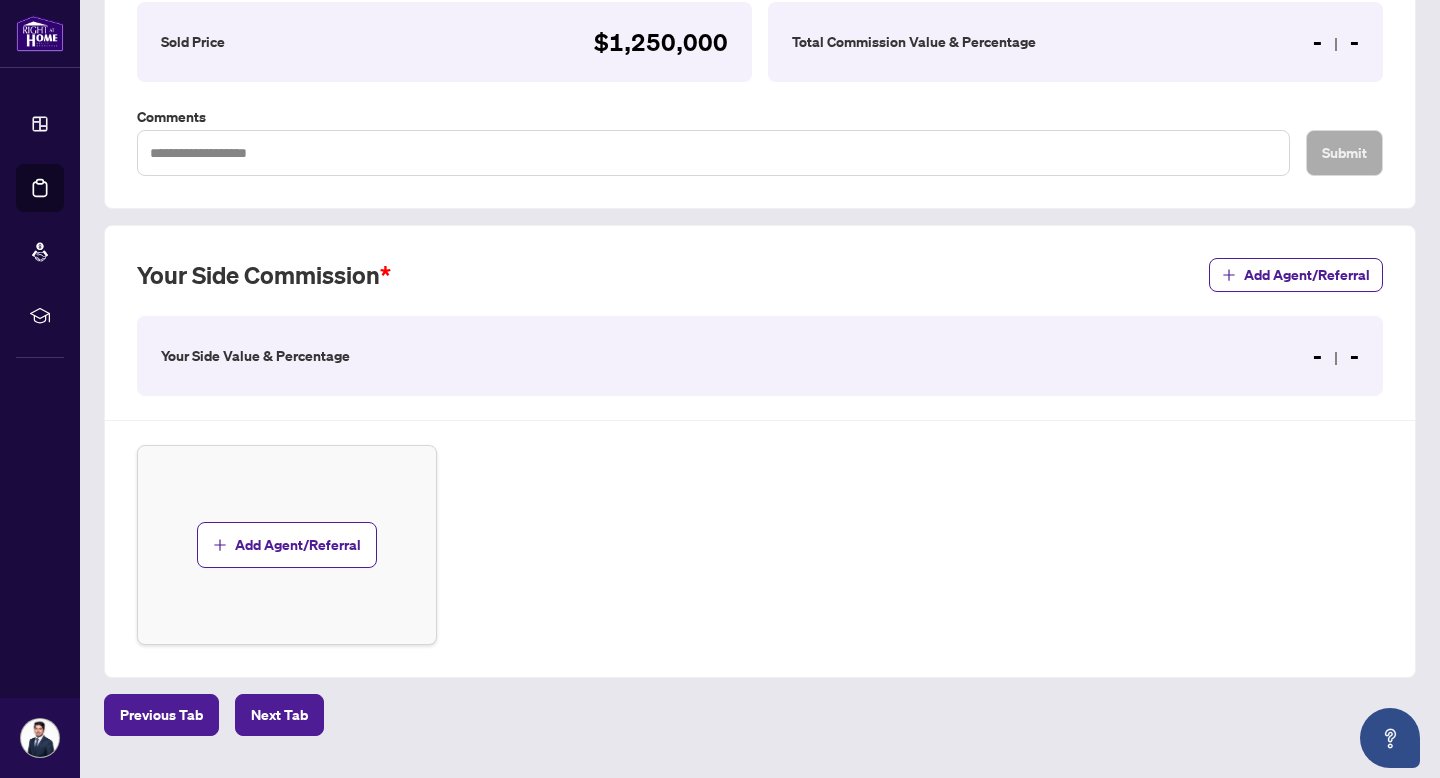 scroll, scrollTop: 378, scrollLeft: 0, axis: vertical 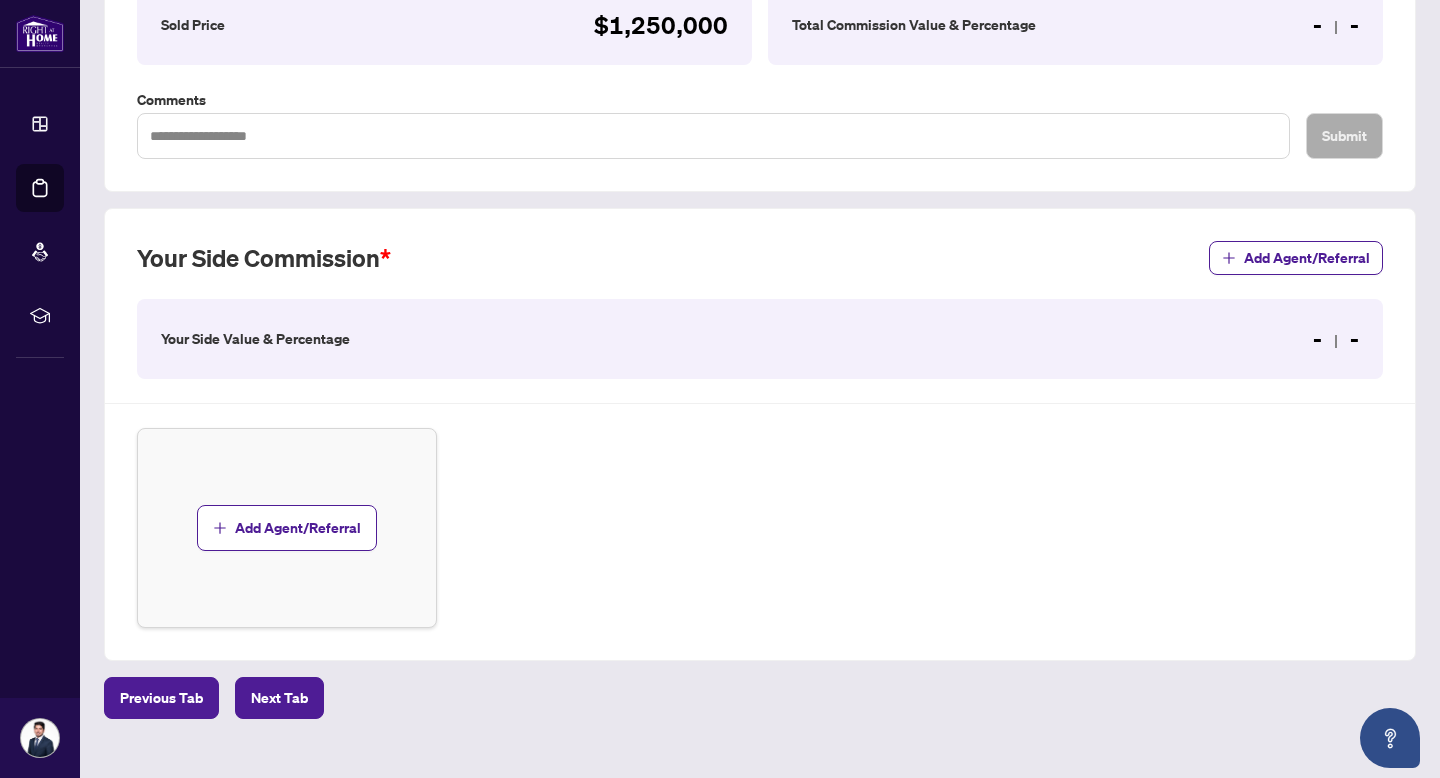 click on "Your Side Value & Percentage -     -" at bounding box center (760, 339) 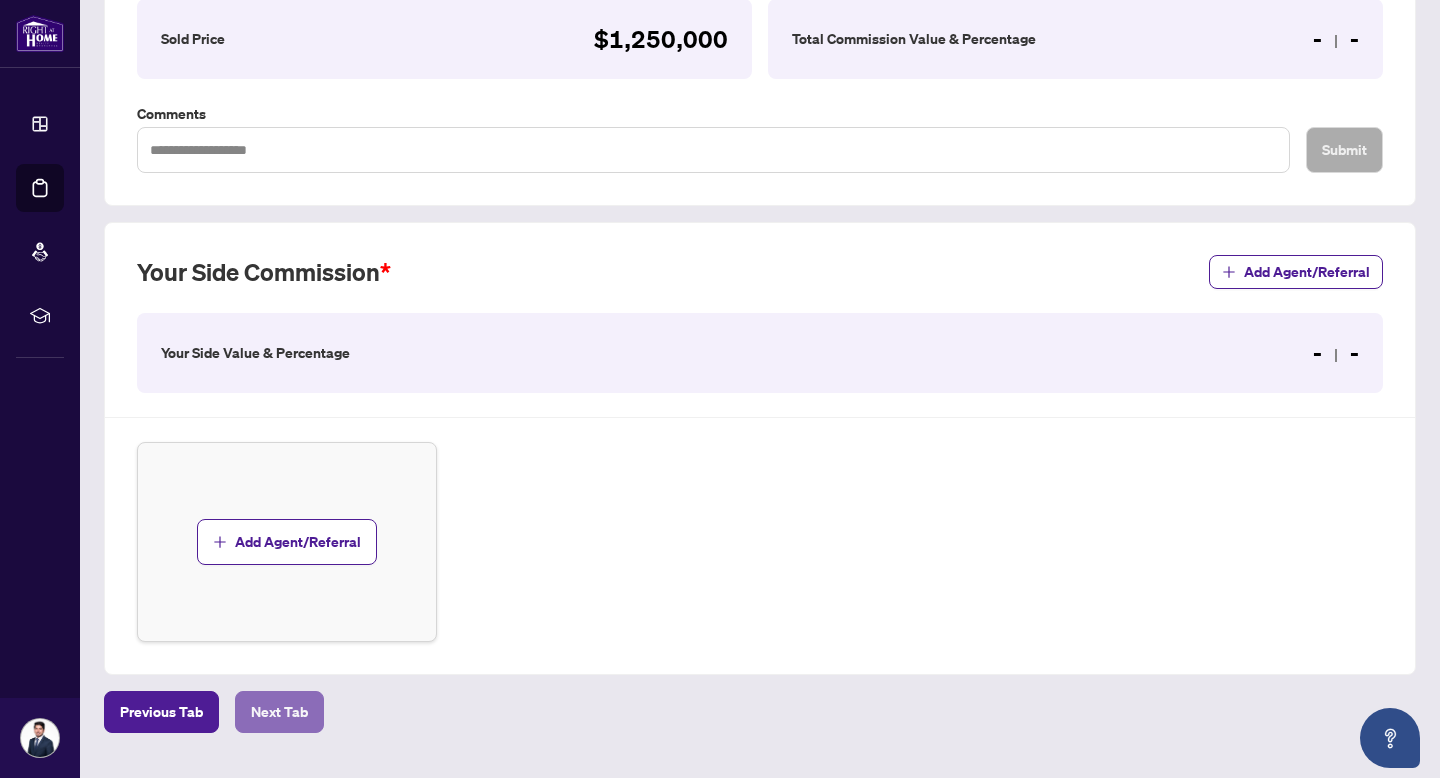 click on "Next Tab" at bounding box center [279, 712] 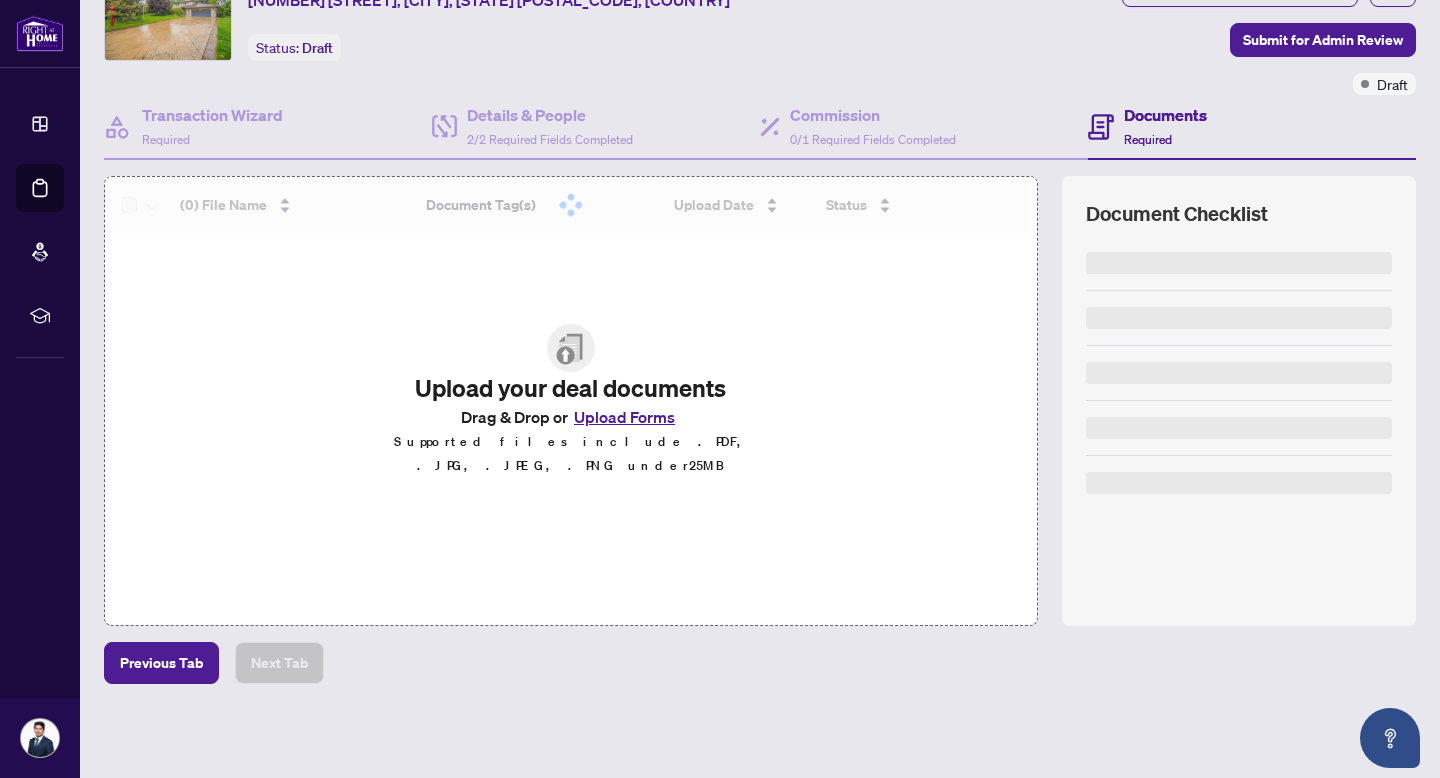 scroll, scrollTop: 0, scrollLeft: 0, axis: both 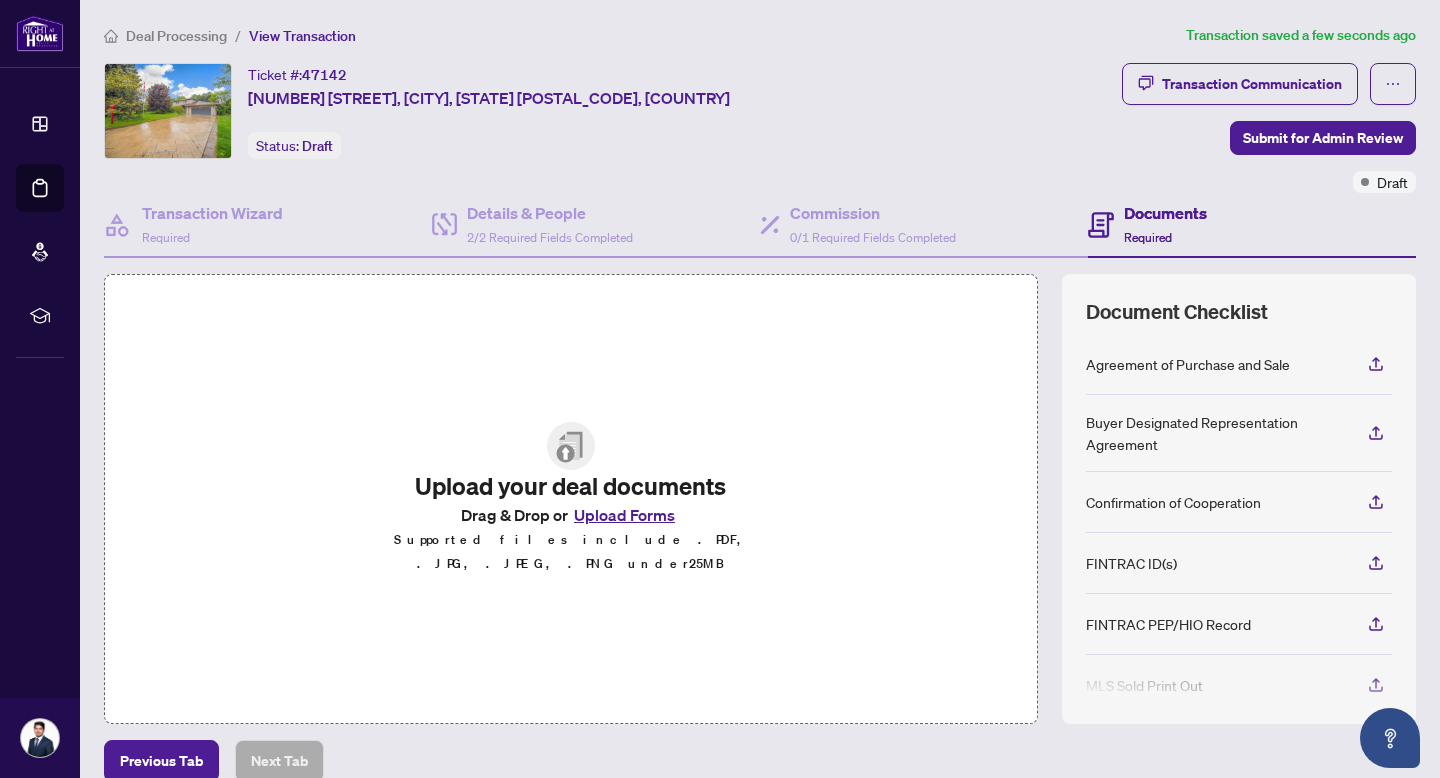 click at bounding box center (571, 446) 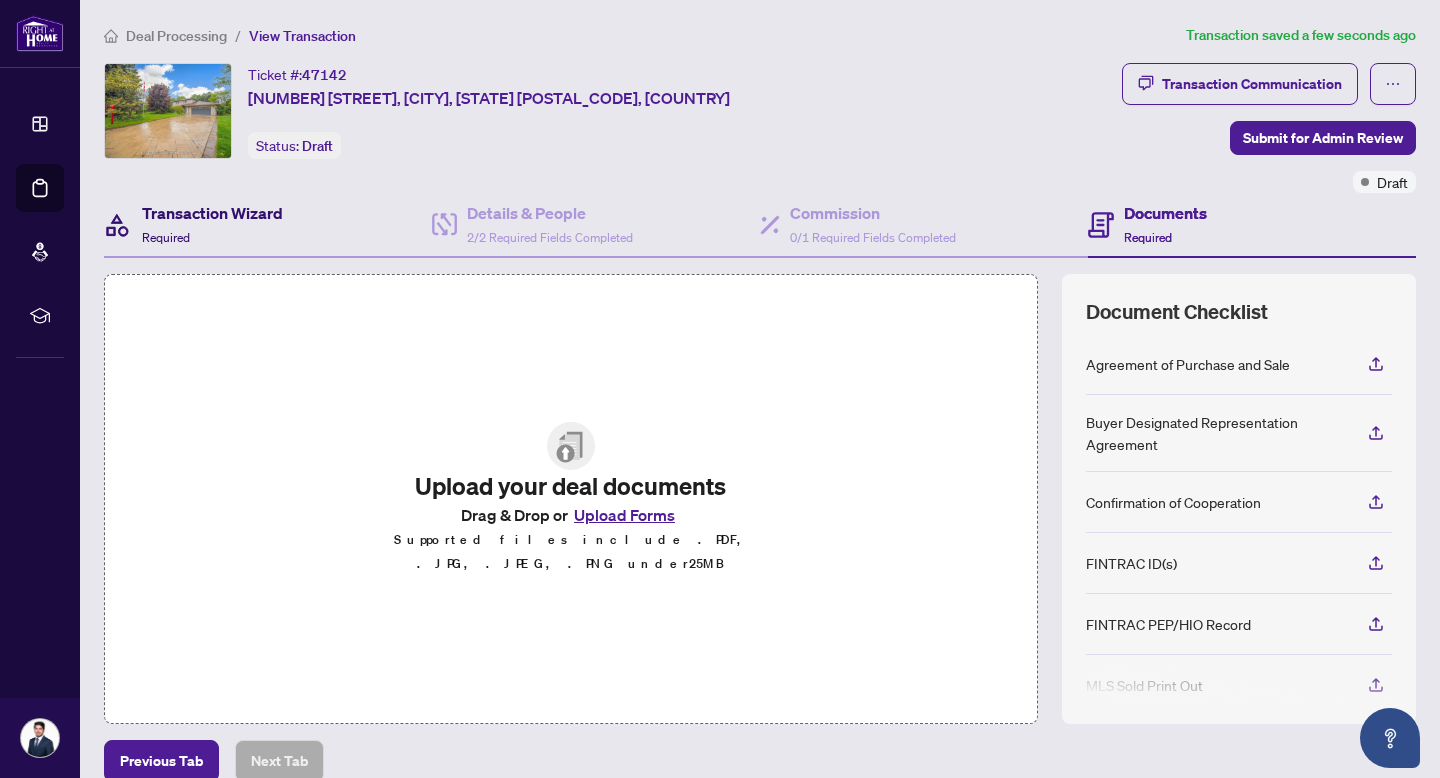 click on "Transaction Wizard Required" at bounding box center (212, 224) 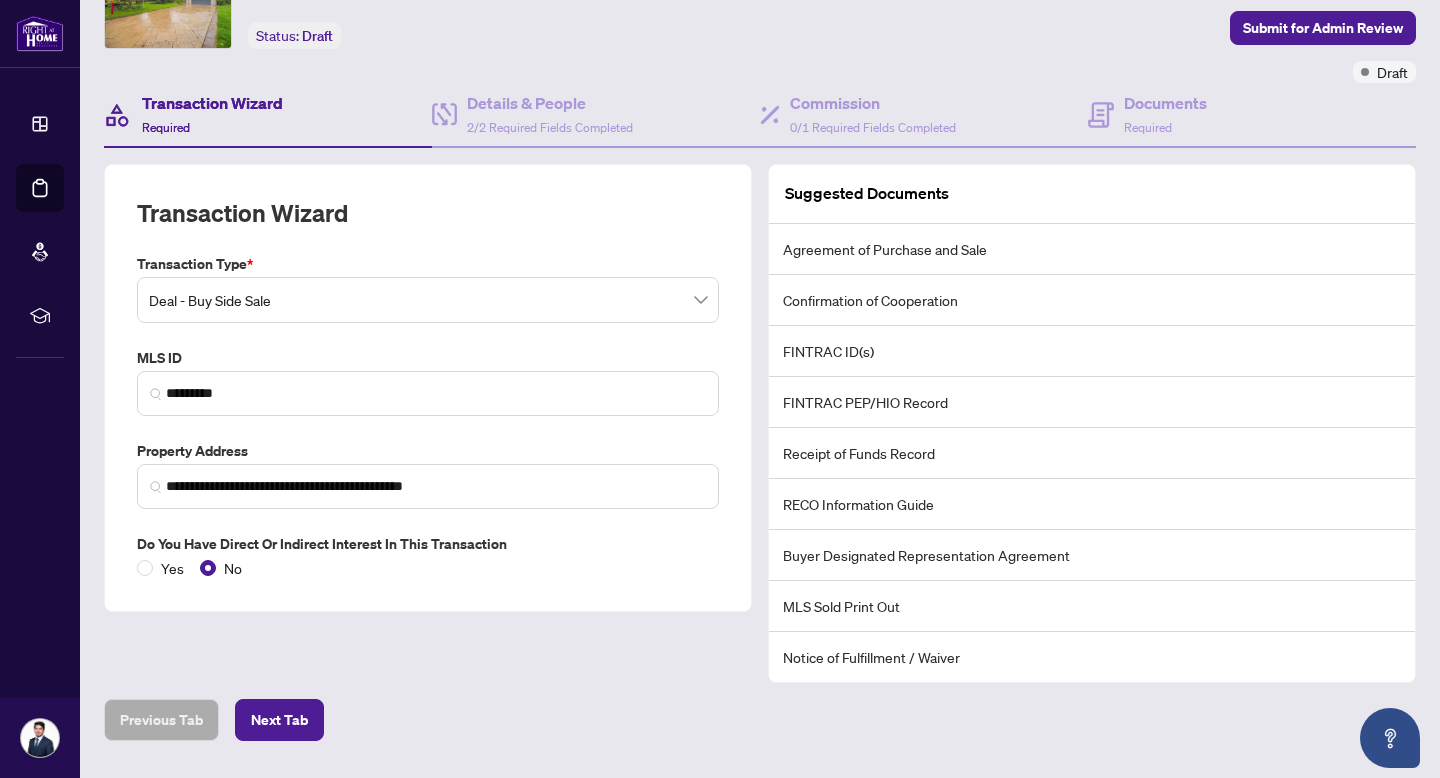 scroll, scrollTop: 164, scrollLeft: 0, axis: vertical 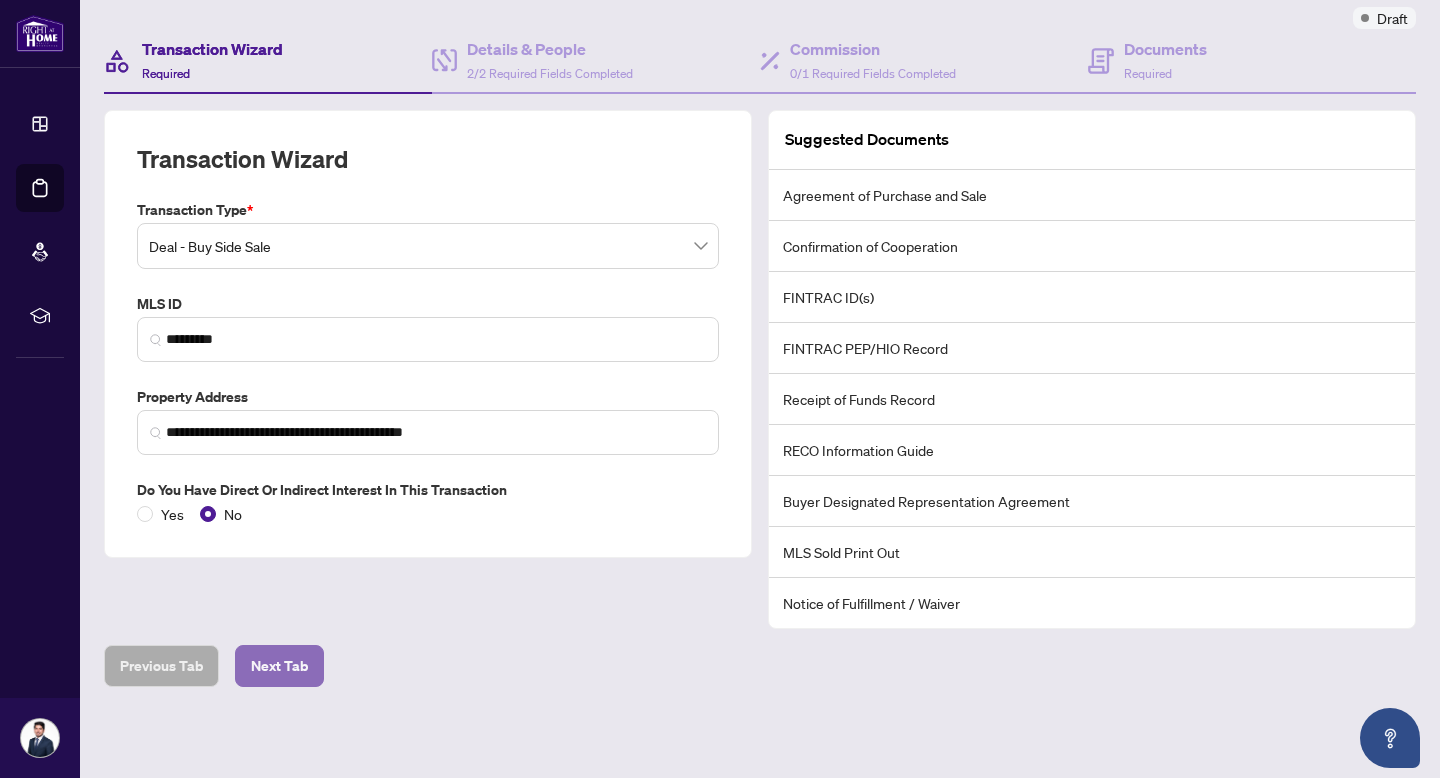 click on "Next Tab" at bounding box center [279, 666] 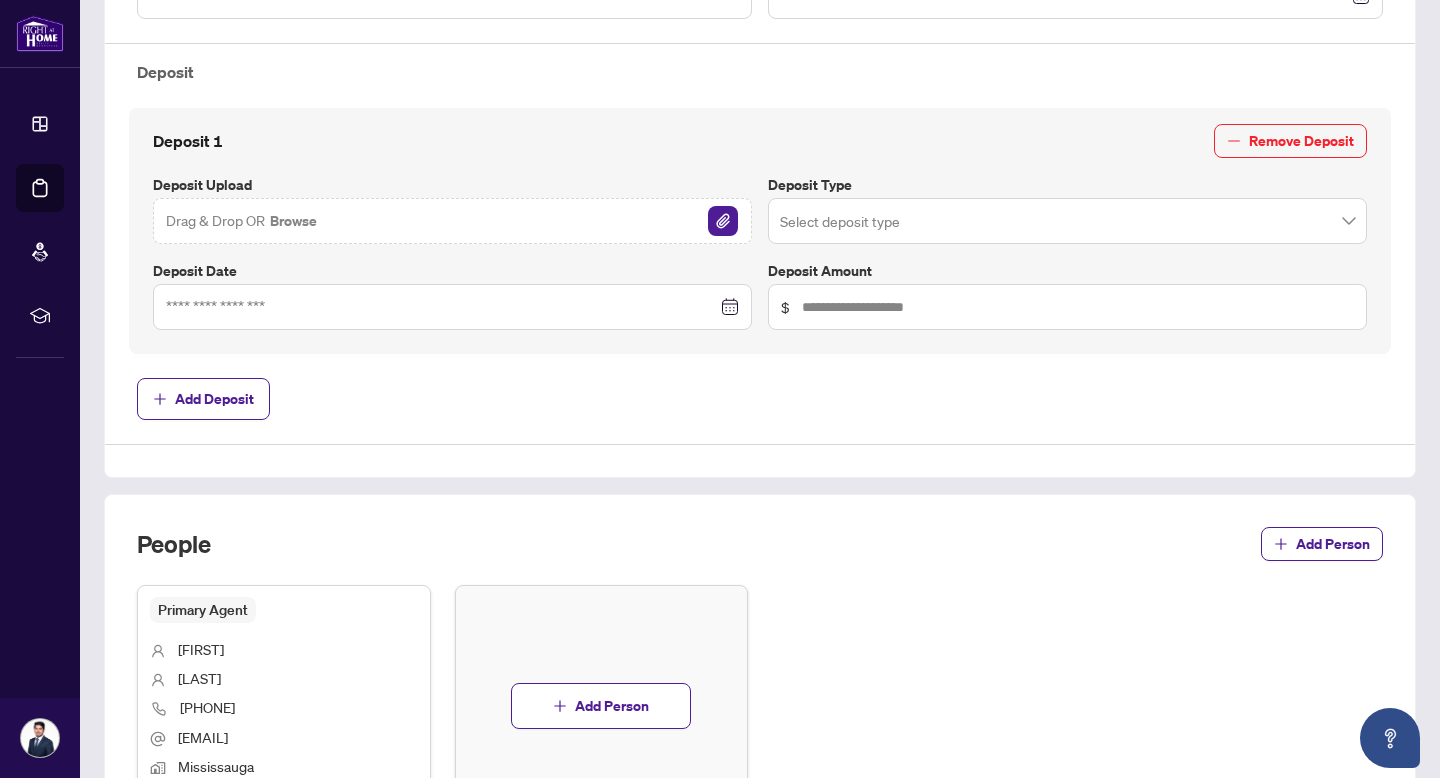 scroll, scrollTop: 680, scrollLeft: 0, axis: vertical 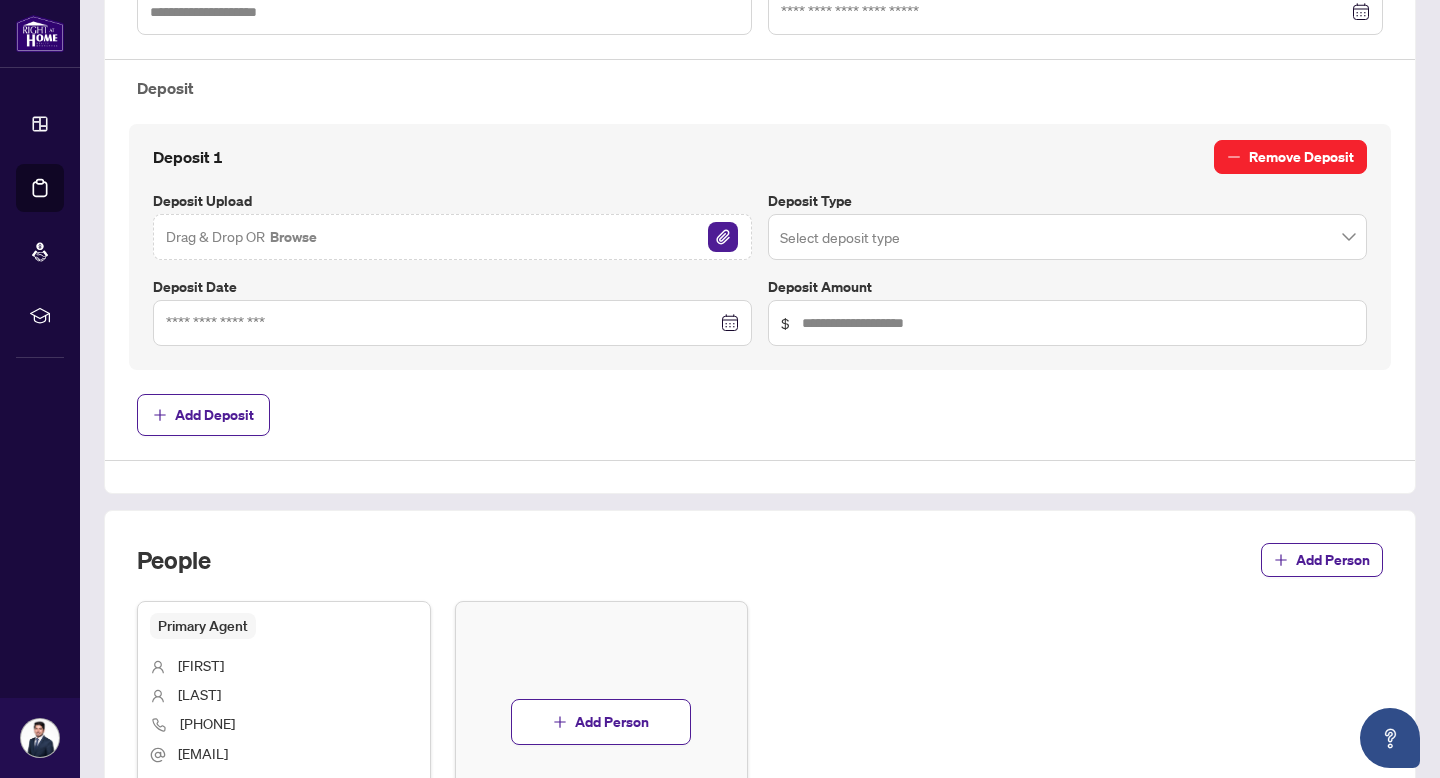 click on "Remove Deposit" at bounding box center (1301, 157) 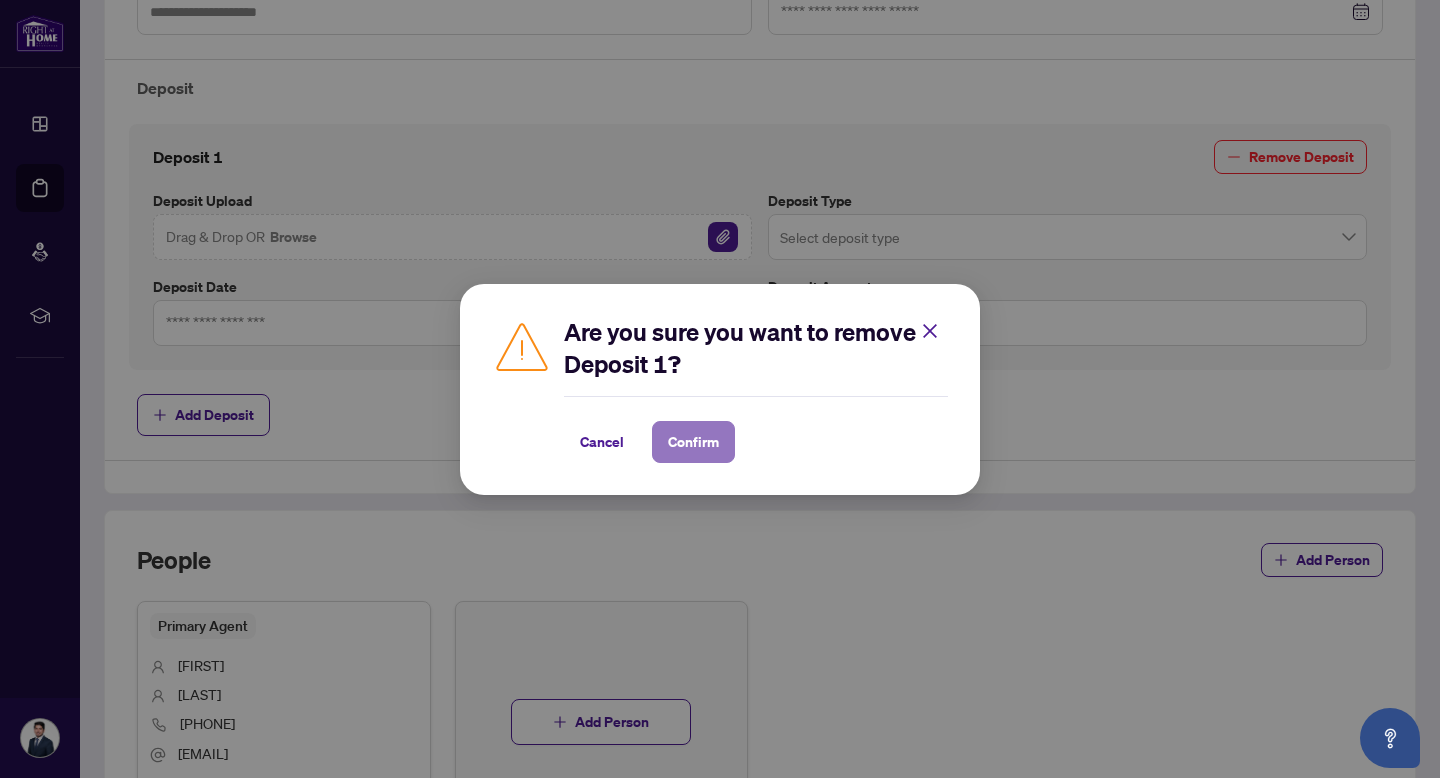click on "Confirm" at bounding box center [693, 442] 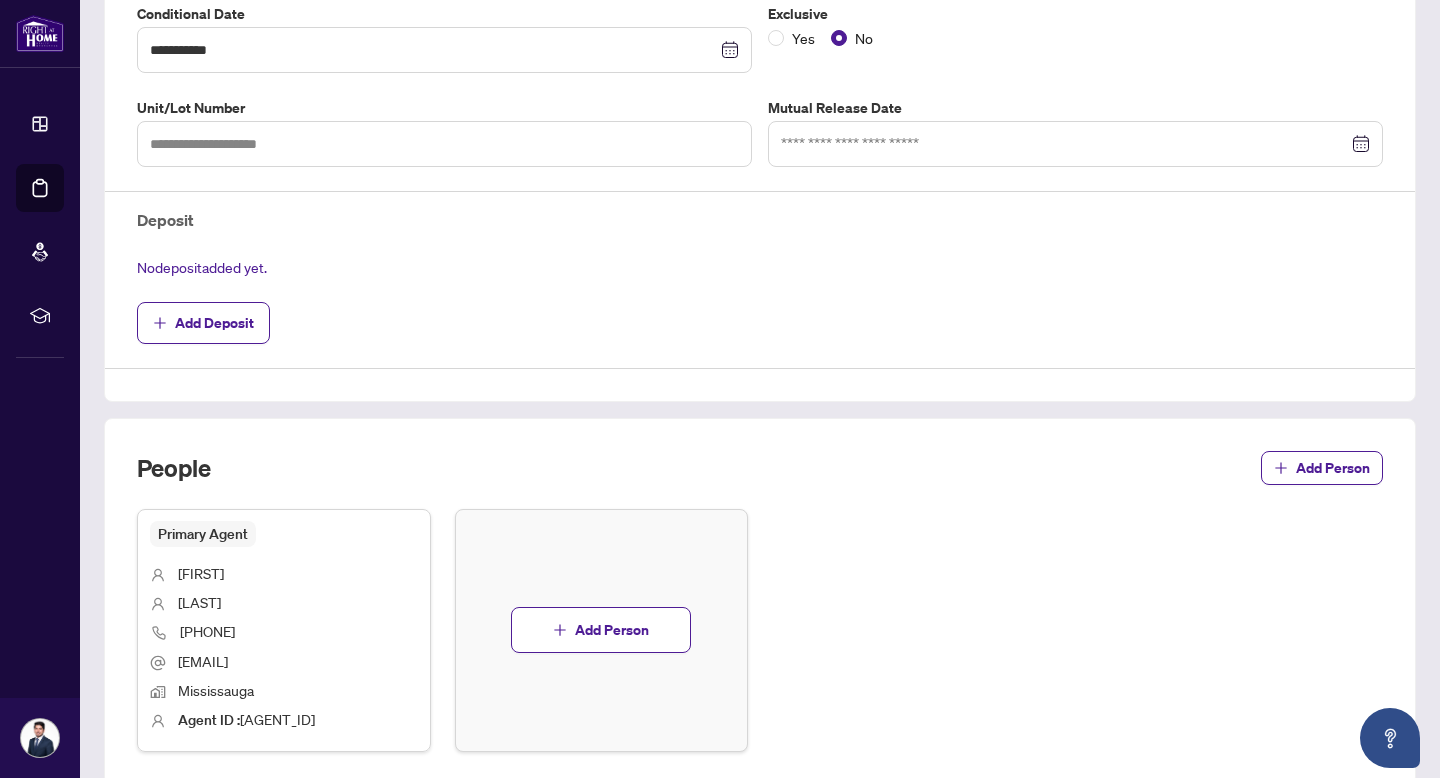 scroll, scrollTop: 704, scrollLeft: 0, axis: vertical 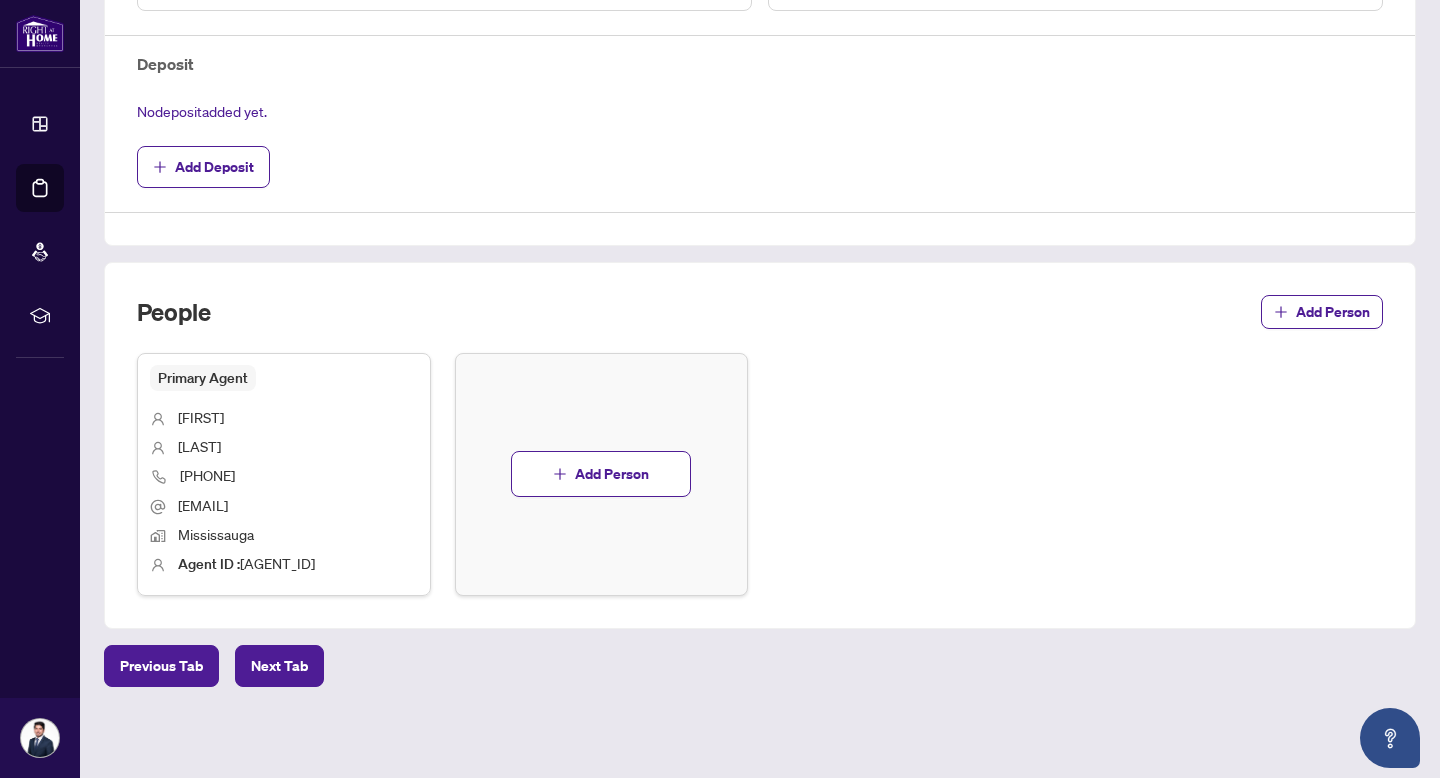 click on "[PHONE]" at bounding box center [207, 475] 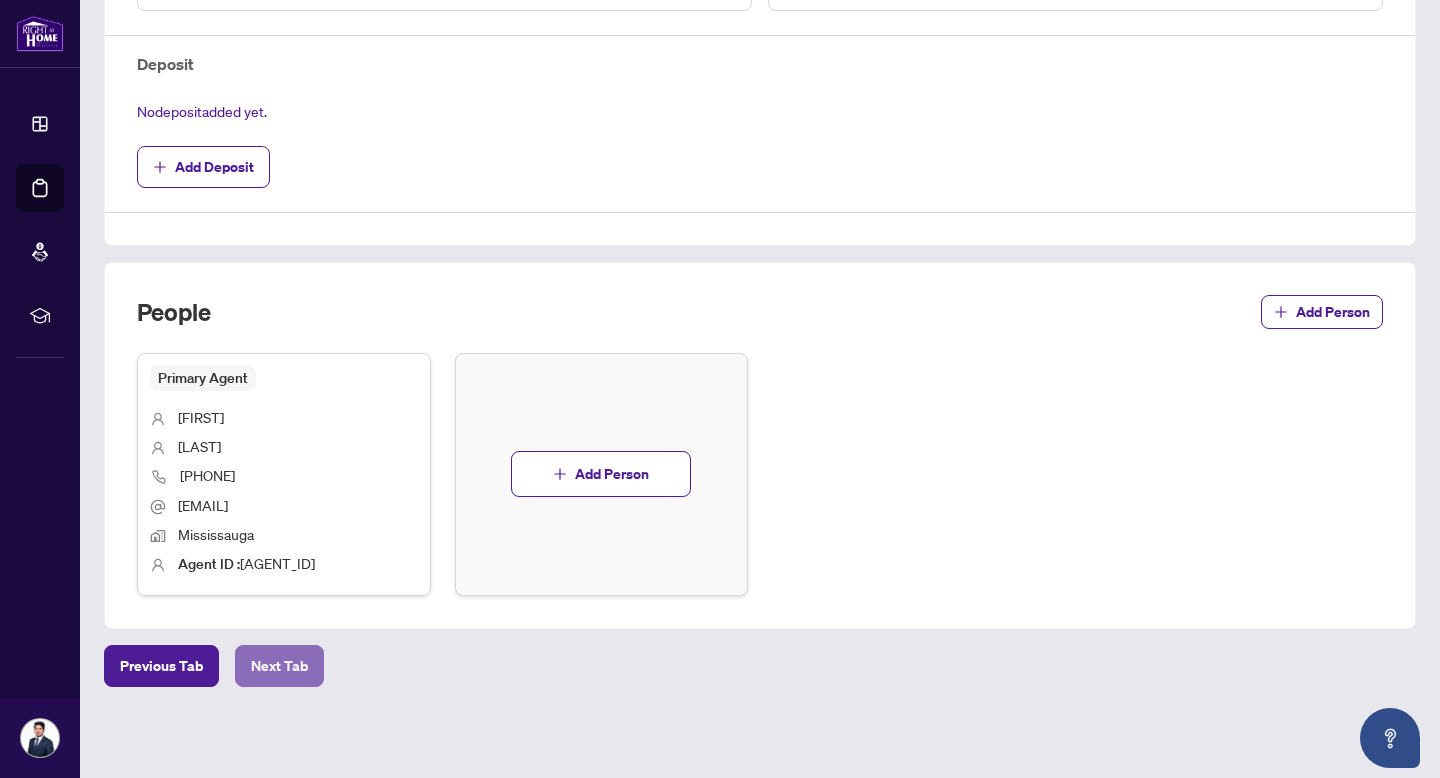 click on "Next Tab" at bounding box center [279, 666] 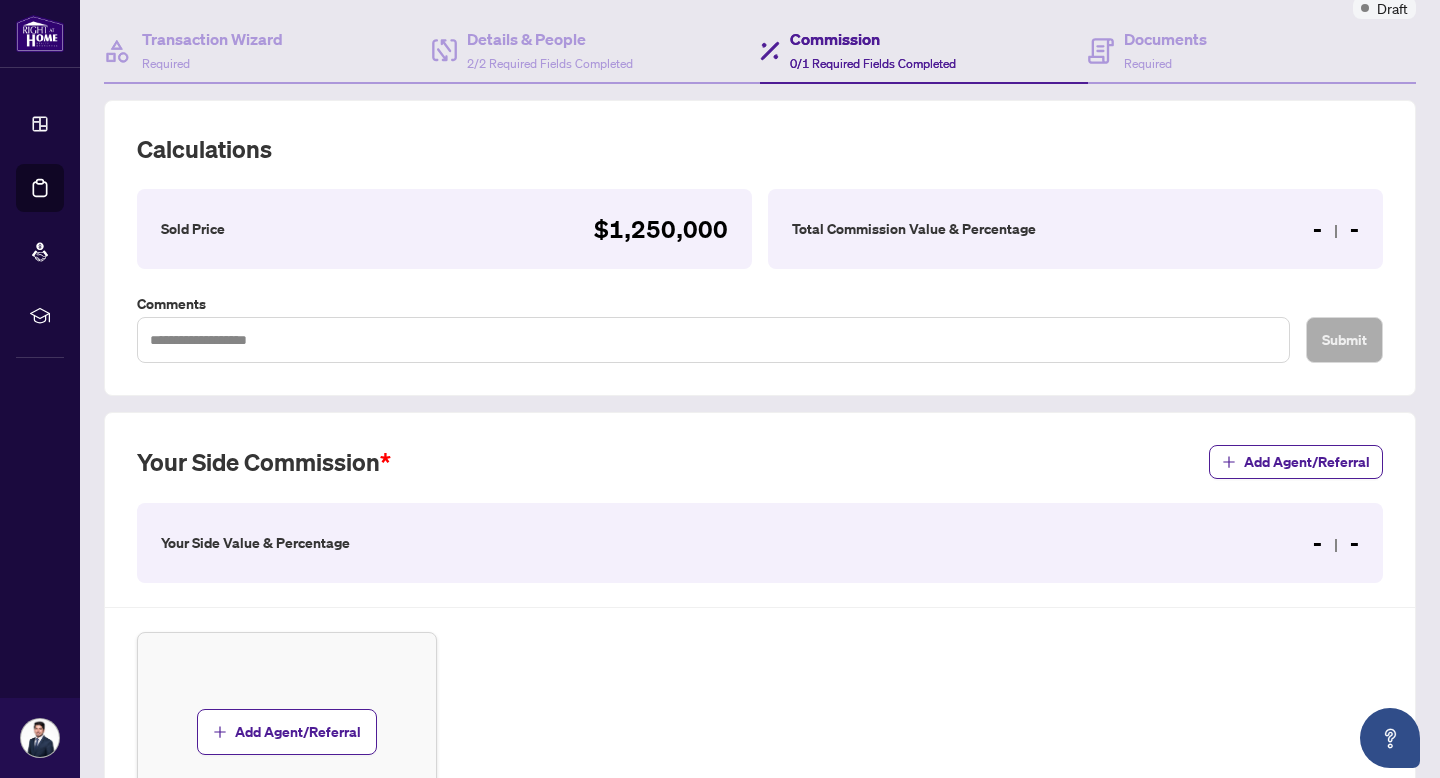scroll, scrollTop: 206, scrollLeft: 0, axis: vertical 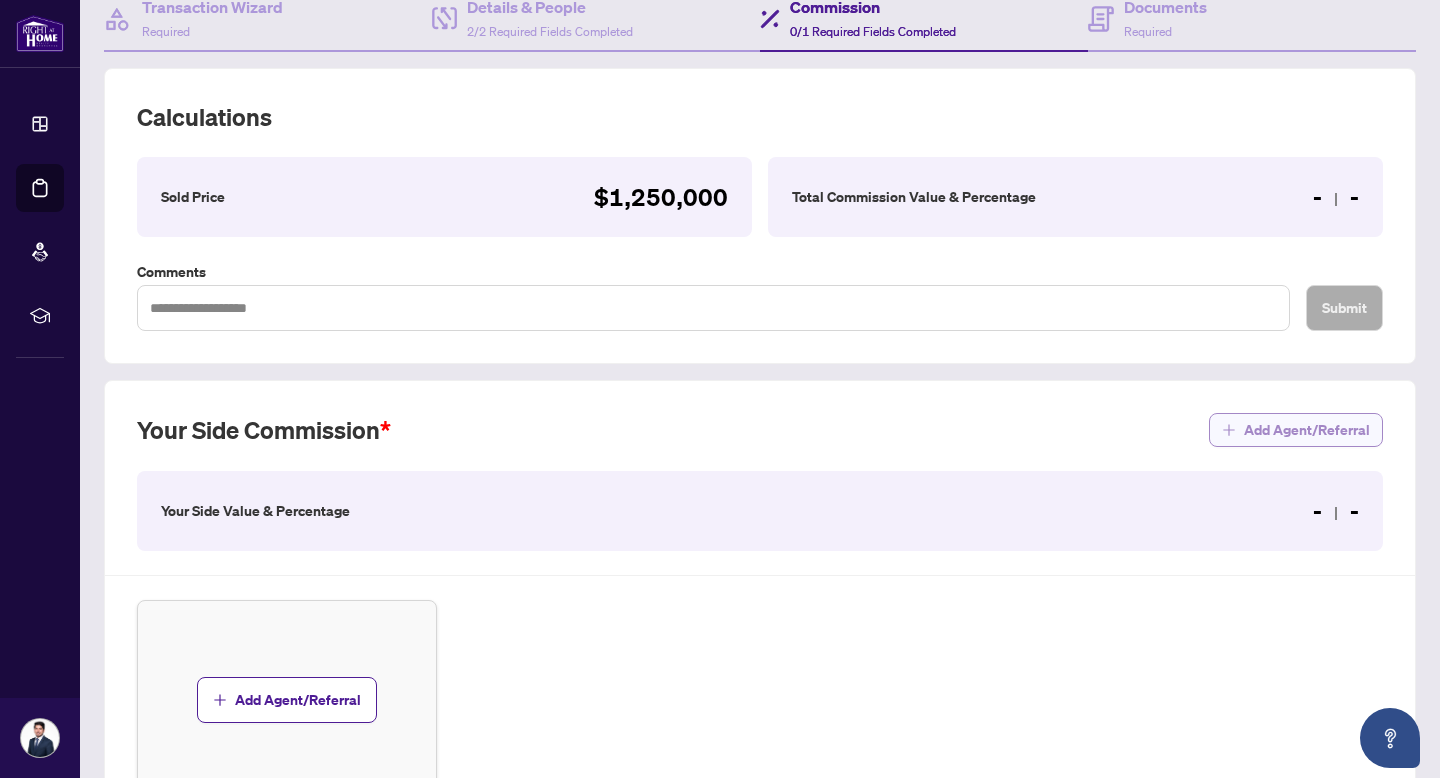 click on "Add Agent/Referral" at bounding box center (1307, 430) 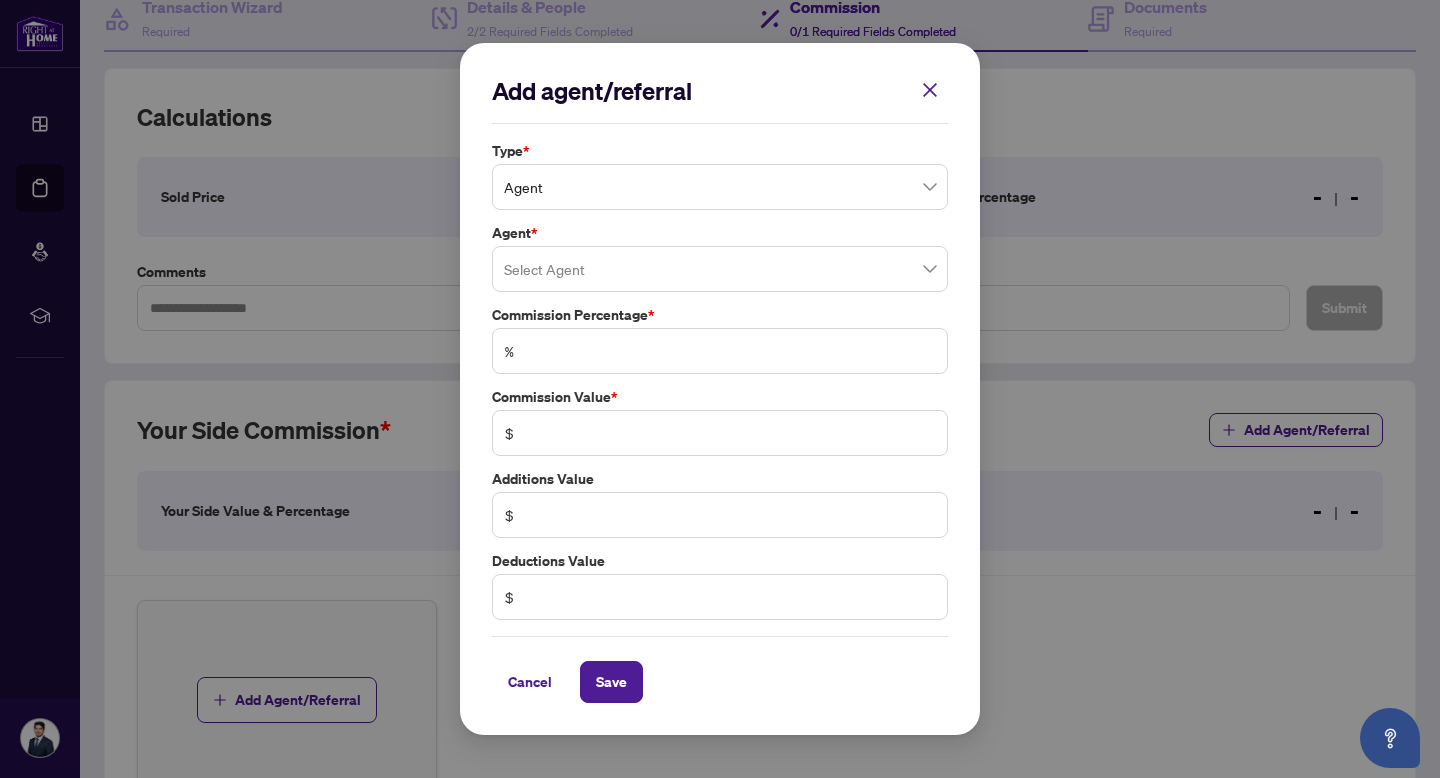 click at bounding box center [720, 269] 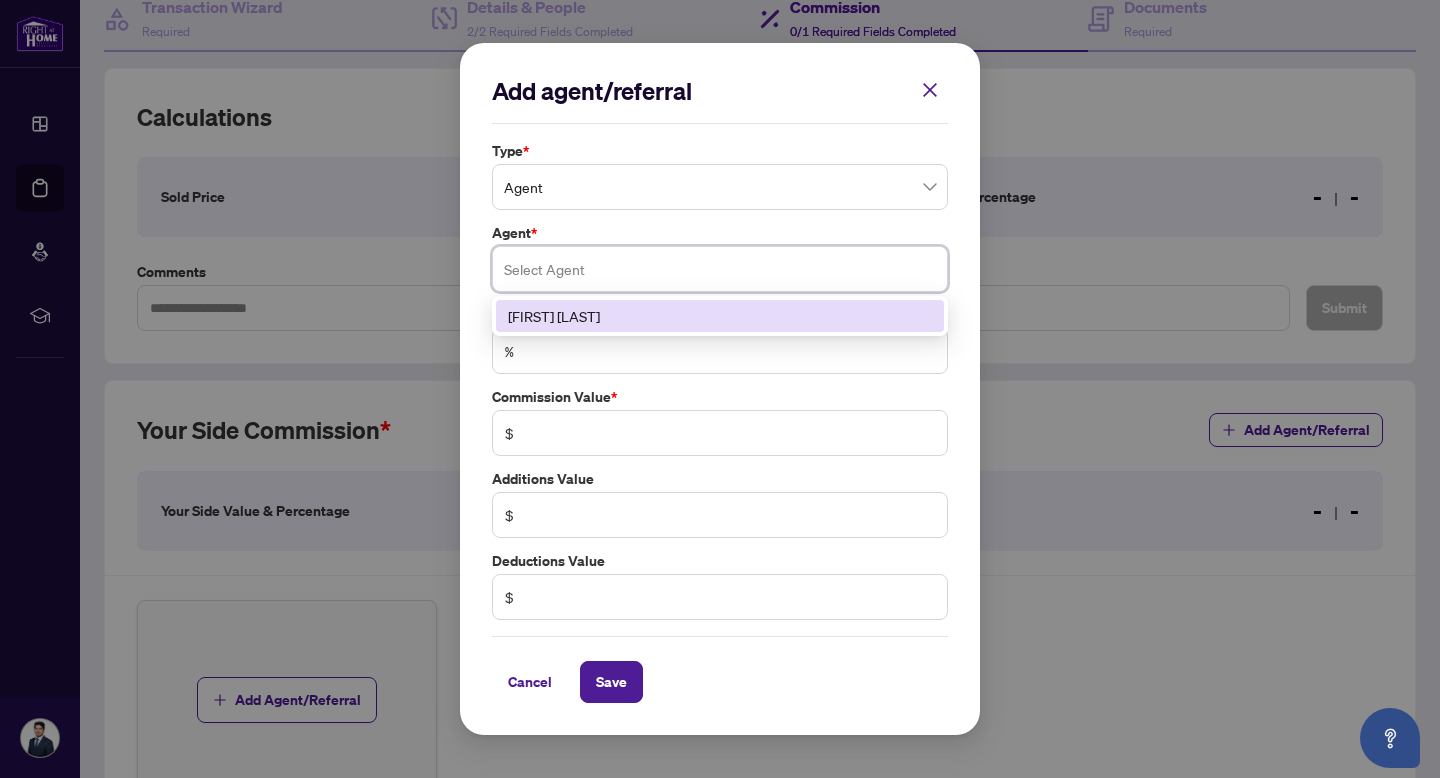 click on "[FIRST] [LAST]" at bounding box center (720, 316) 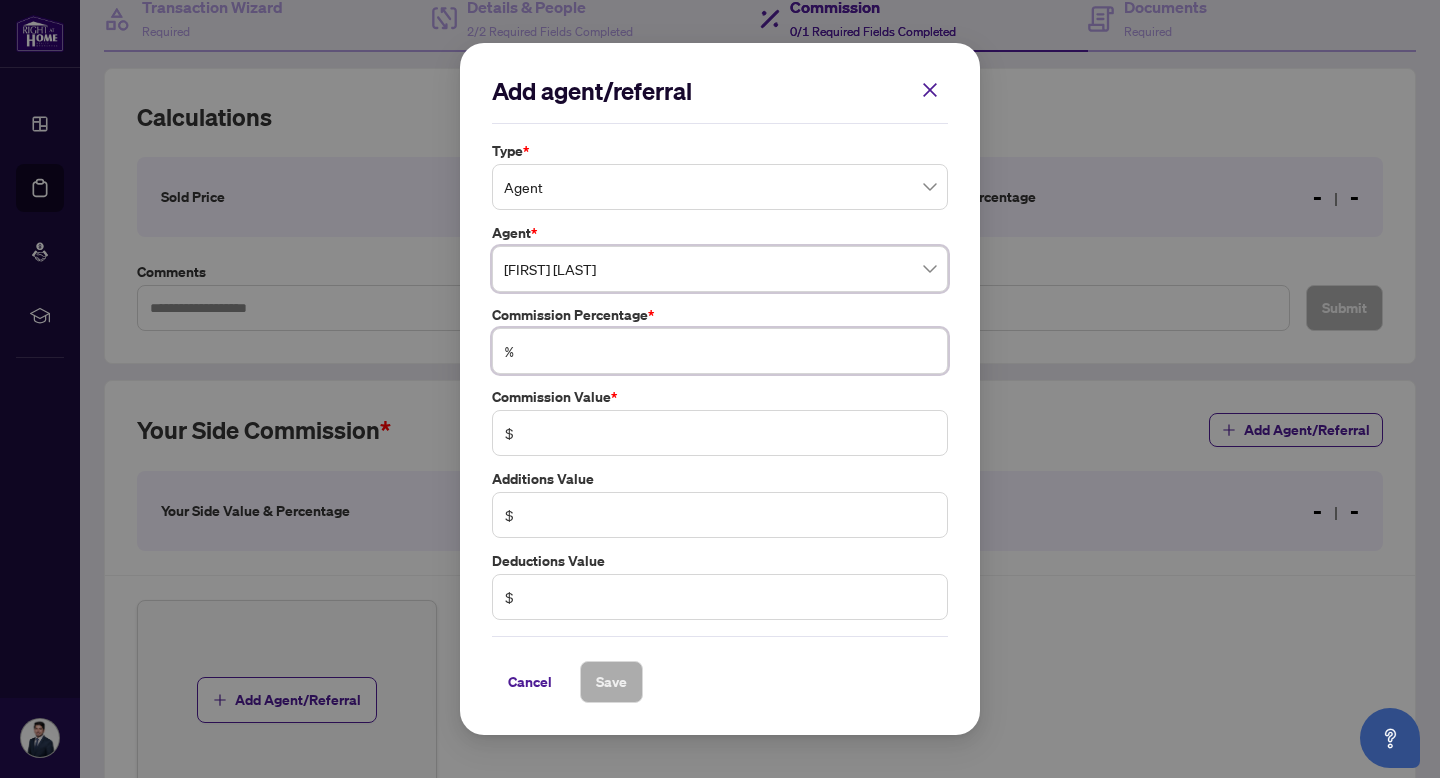 click at bounding box center (730, 351) 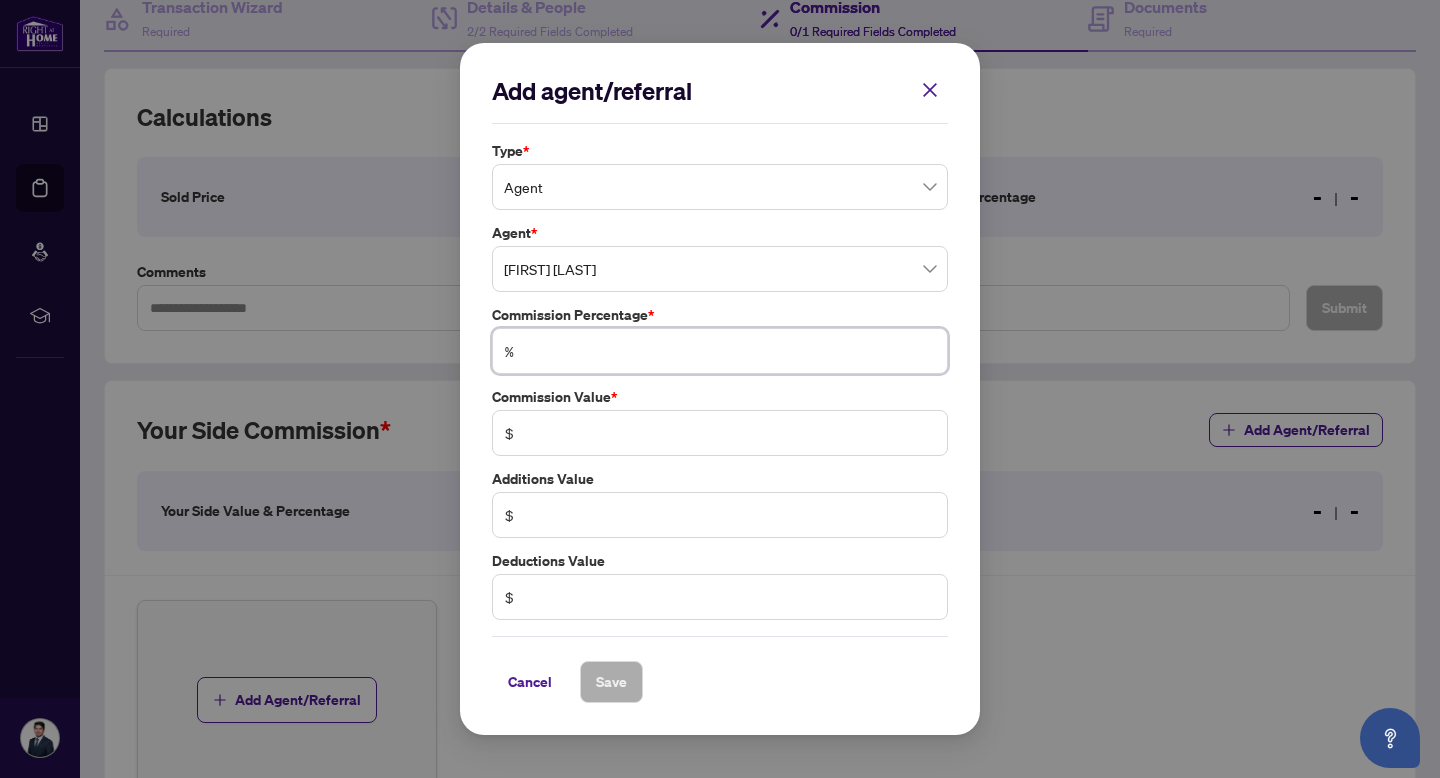 type on "*" 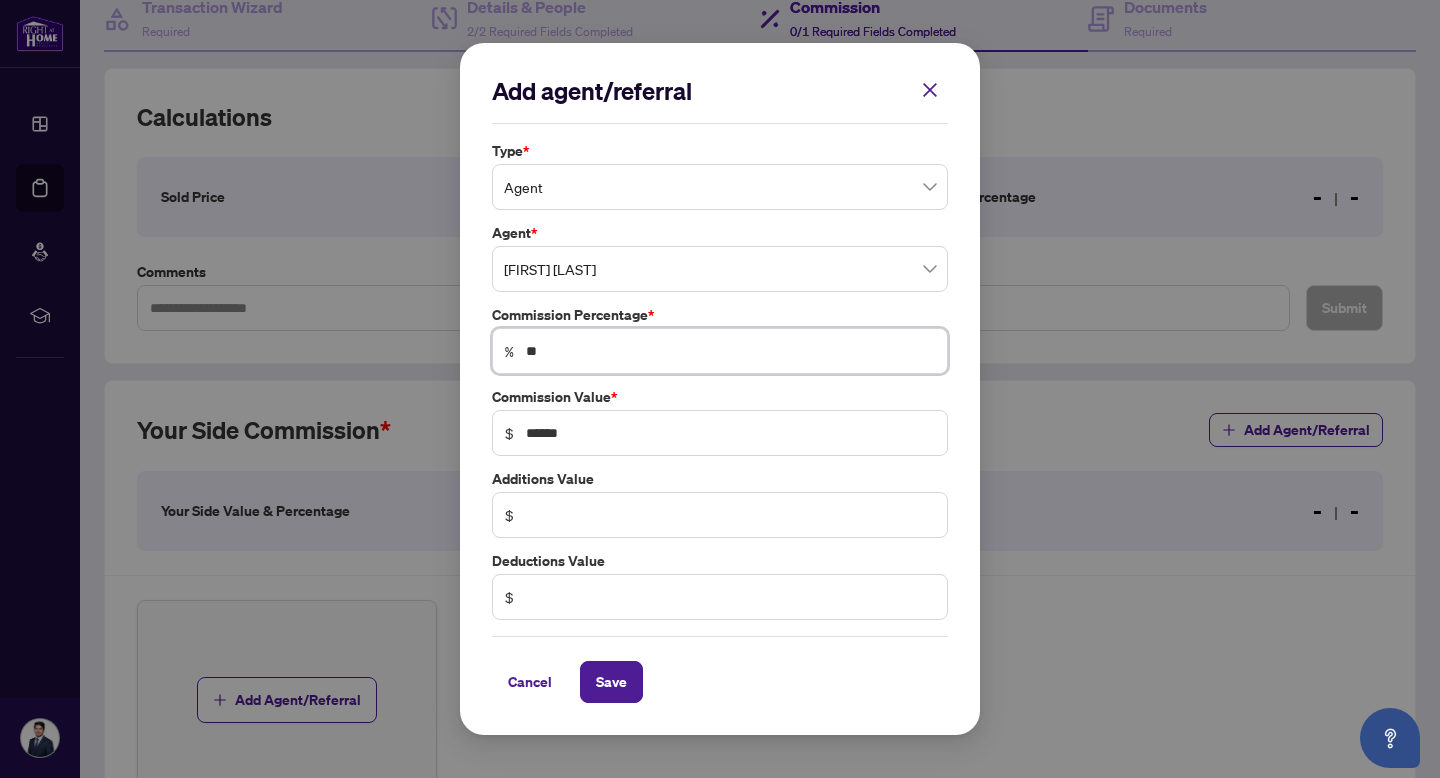 type on "***" 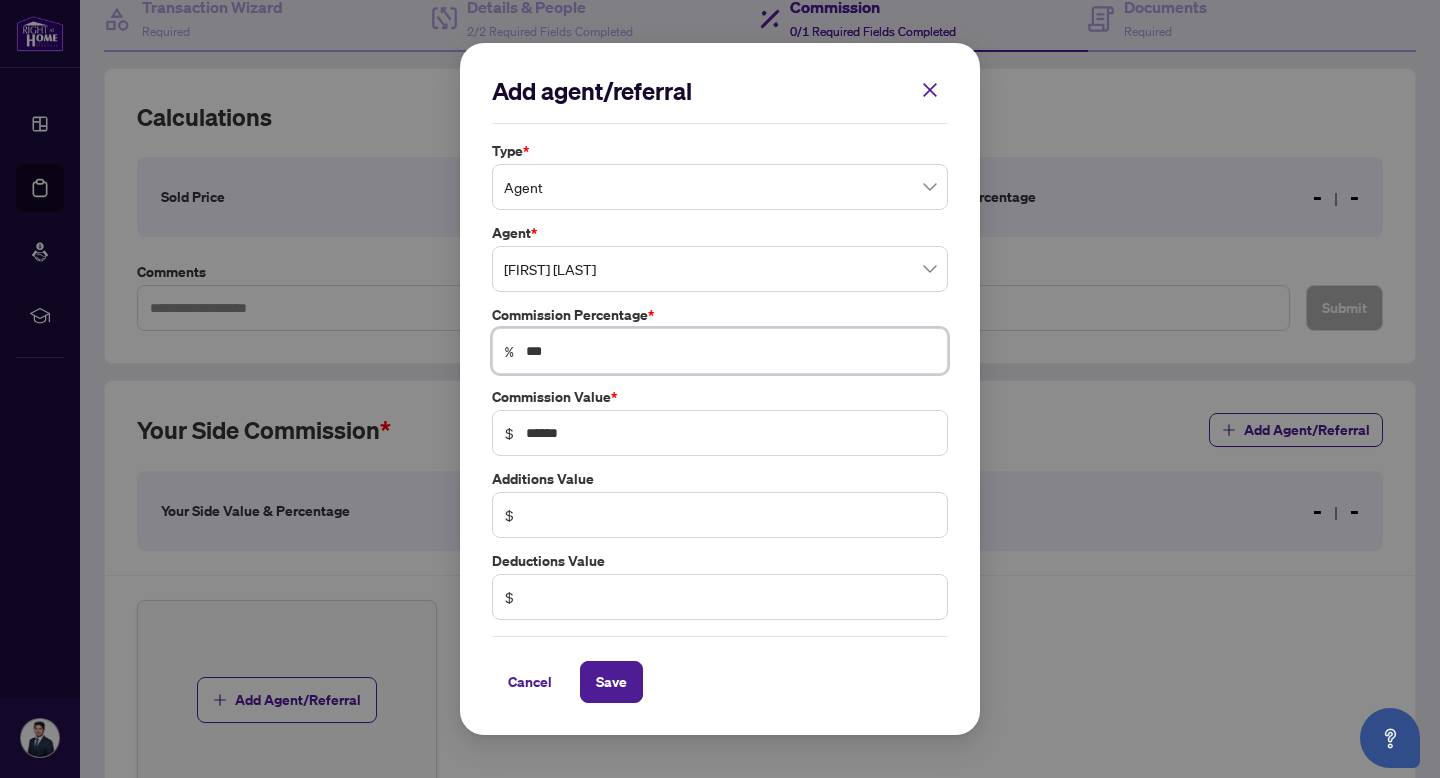type on "***" 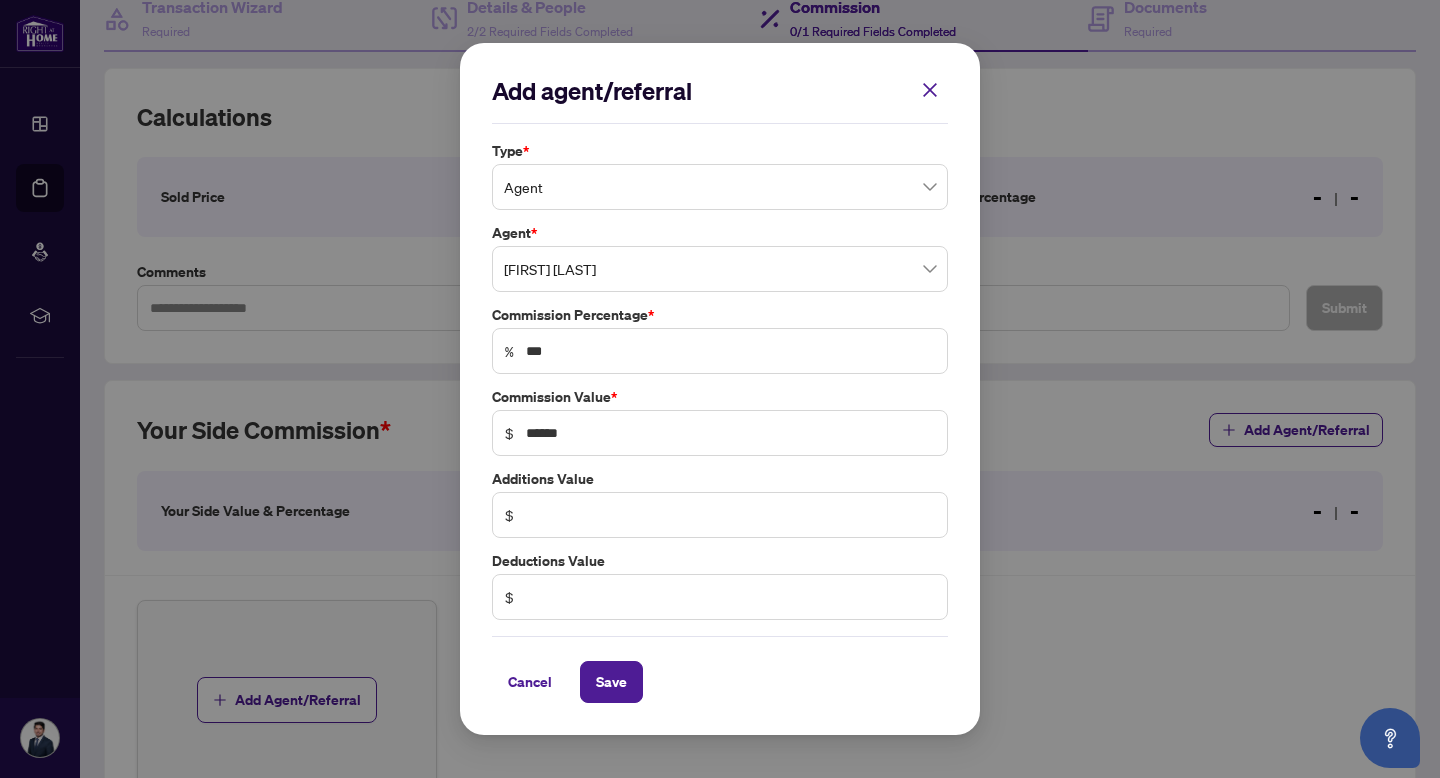 click on "Commission Value *" at bounding box center [720, 397] 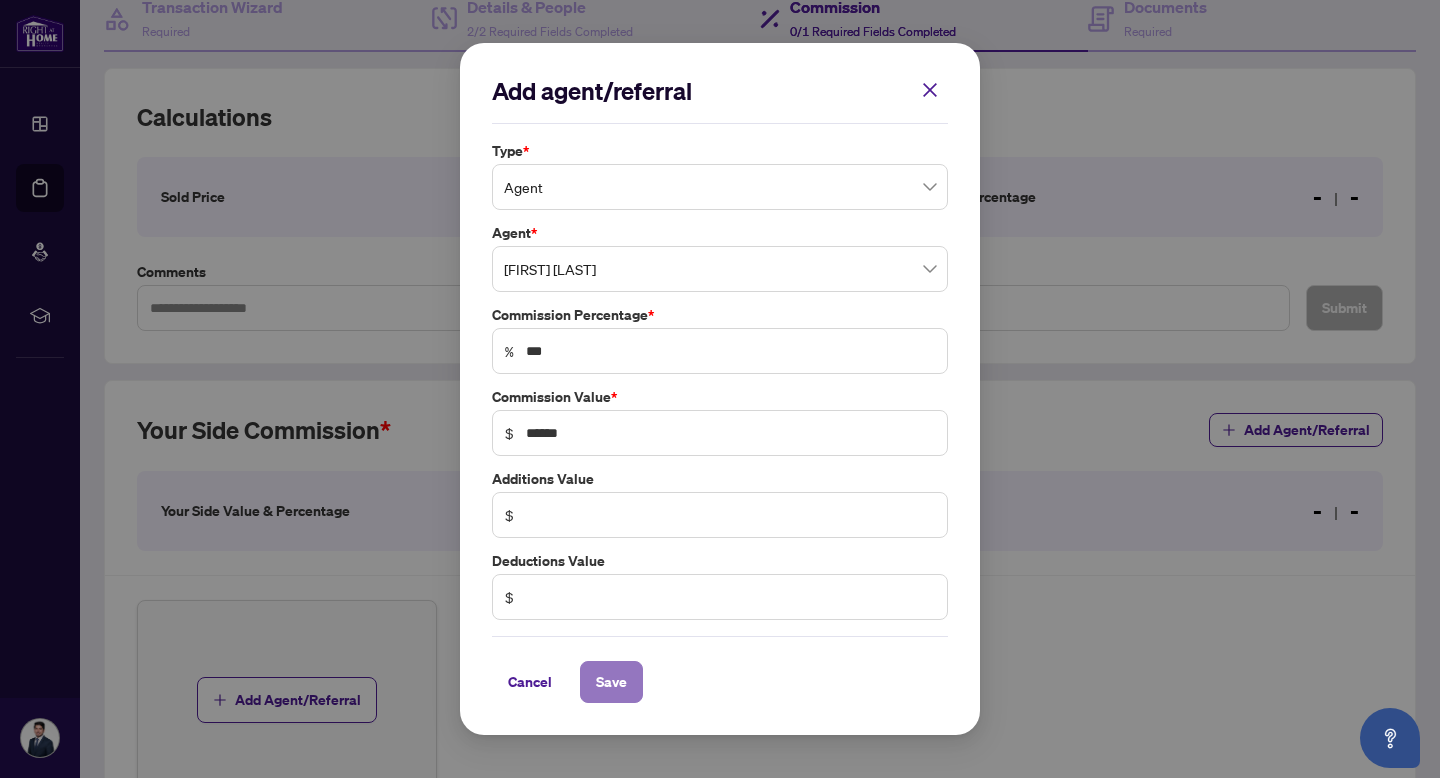 click on "Save" at bounding box center [611, 682] 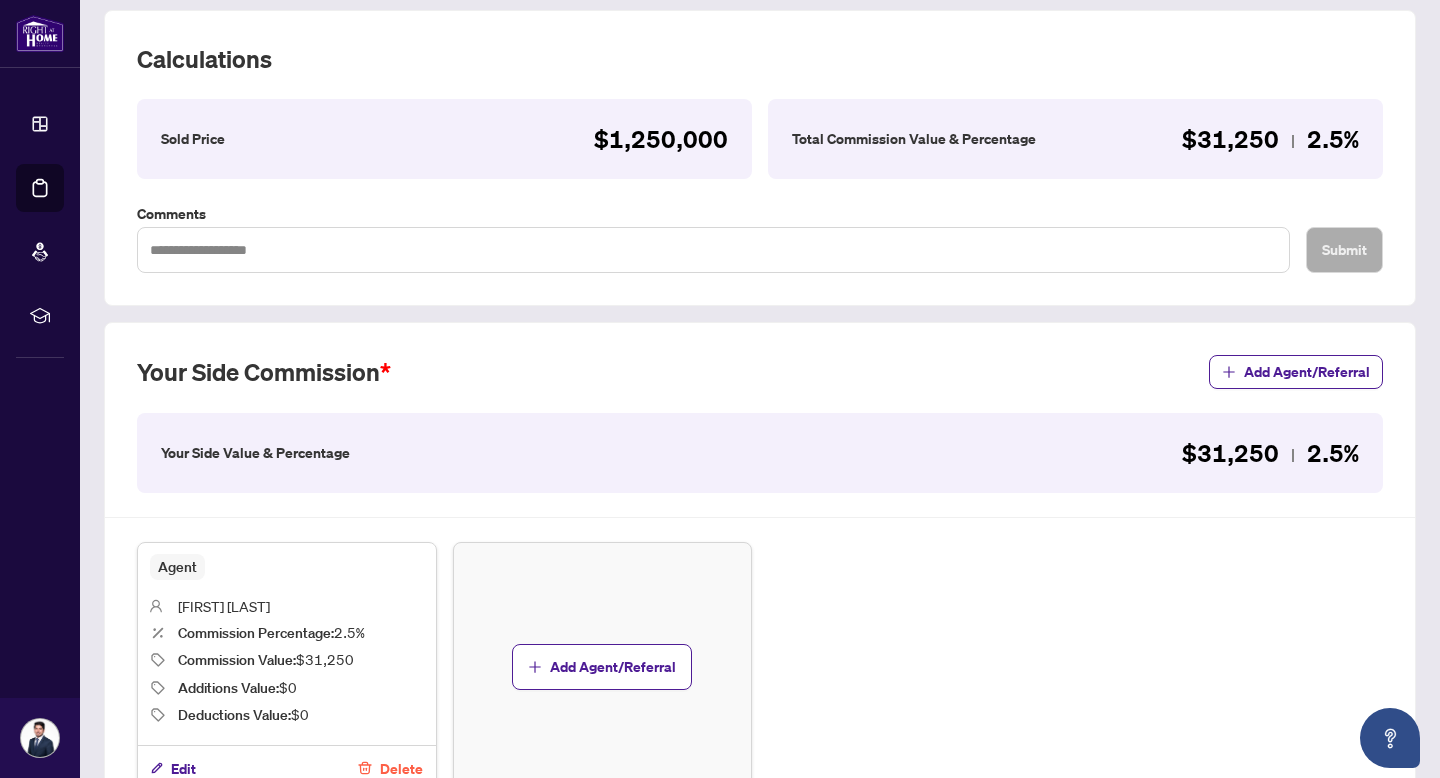 scroll, scrollTop: 456, scrollLeft: 0, axis: vertical 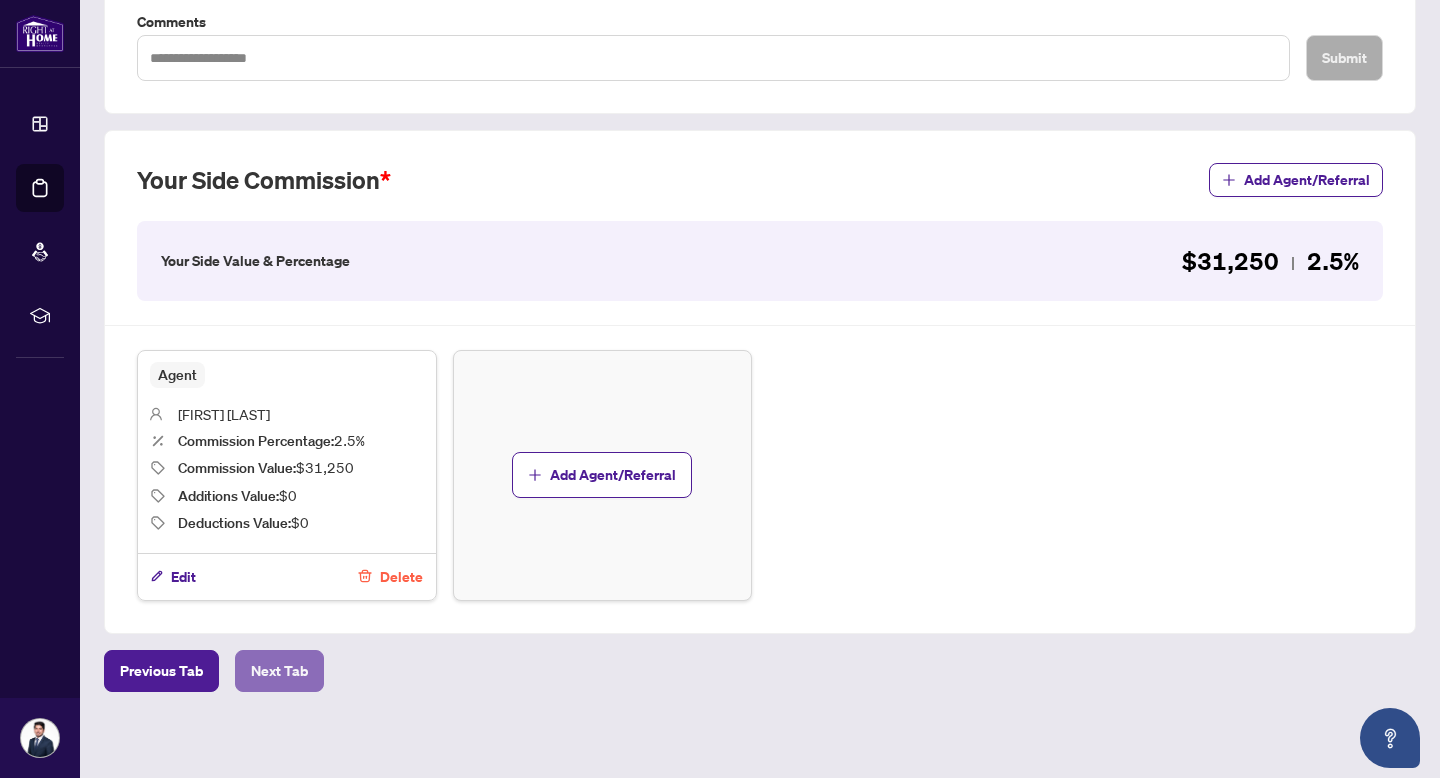 click on "Next Tab" at bounding box center (279, 671) 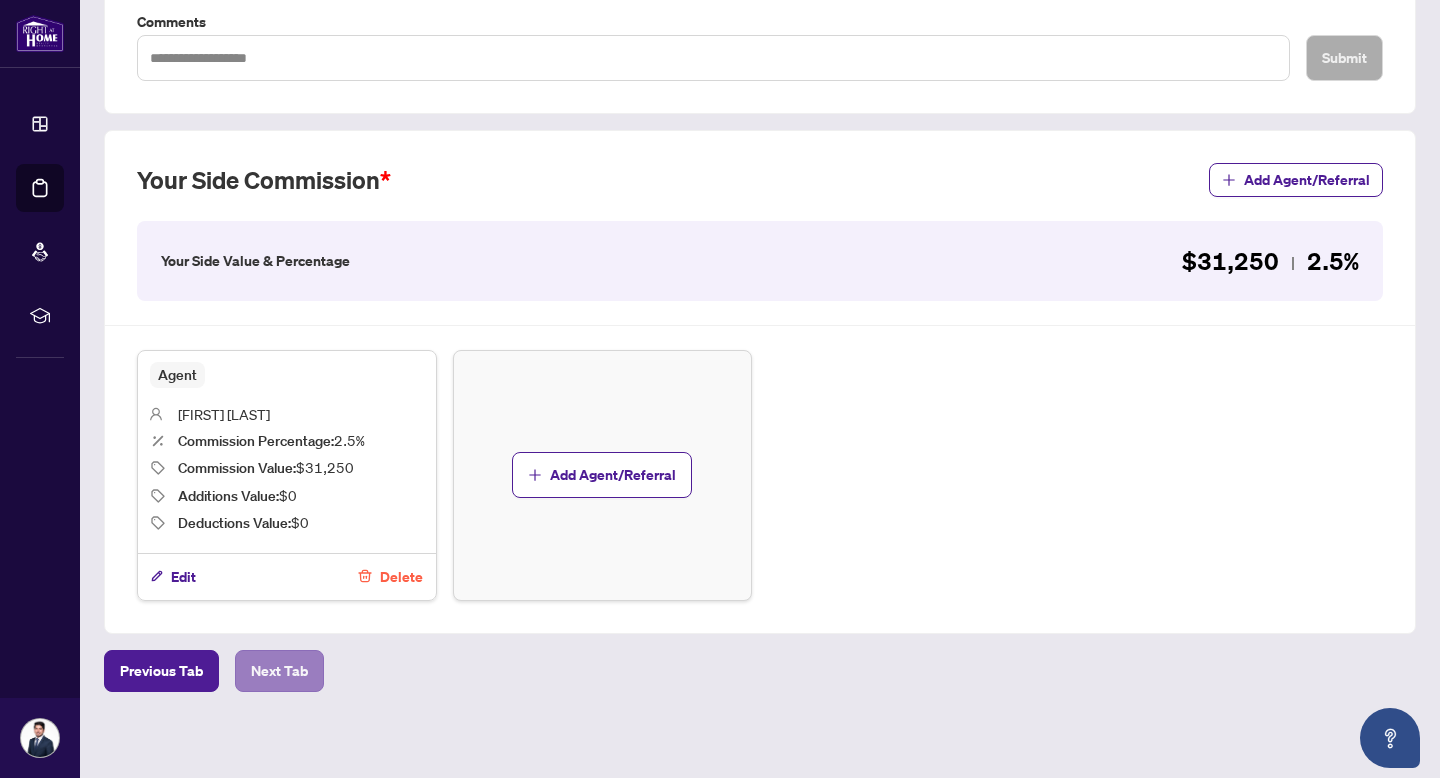 scroll, scrollTop: 0, scrollLeft: 0, axis: both 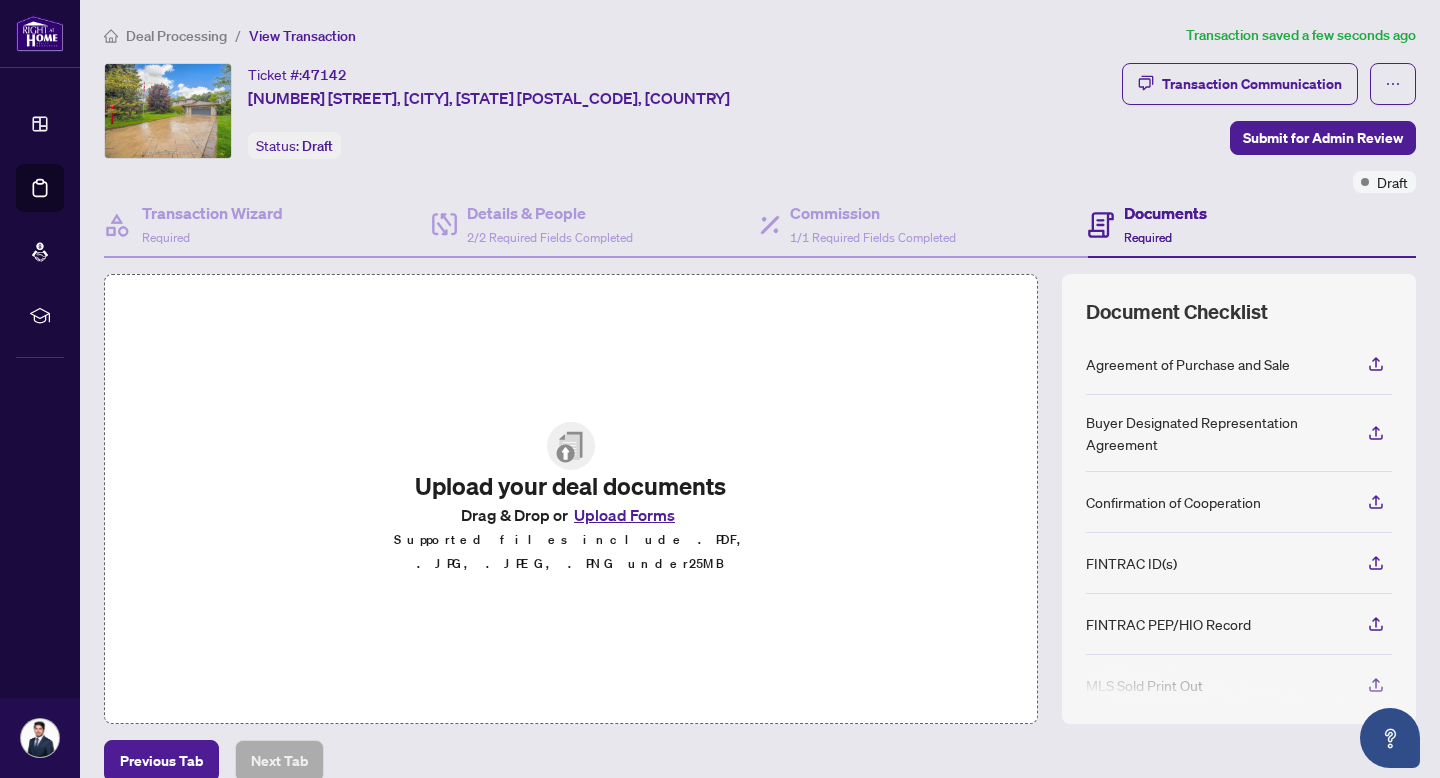 click on "Upload Forms" at bounding box center (624, 515) 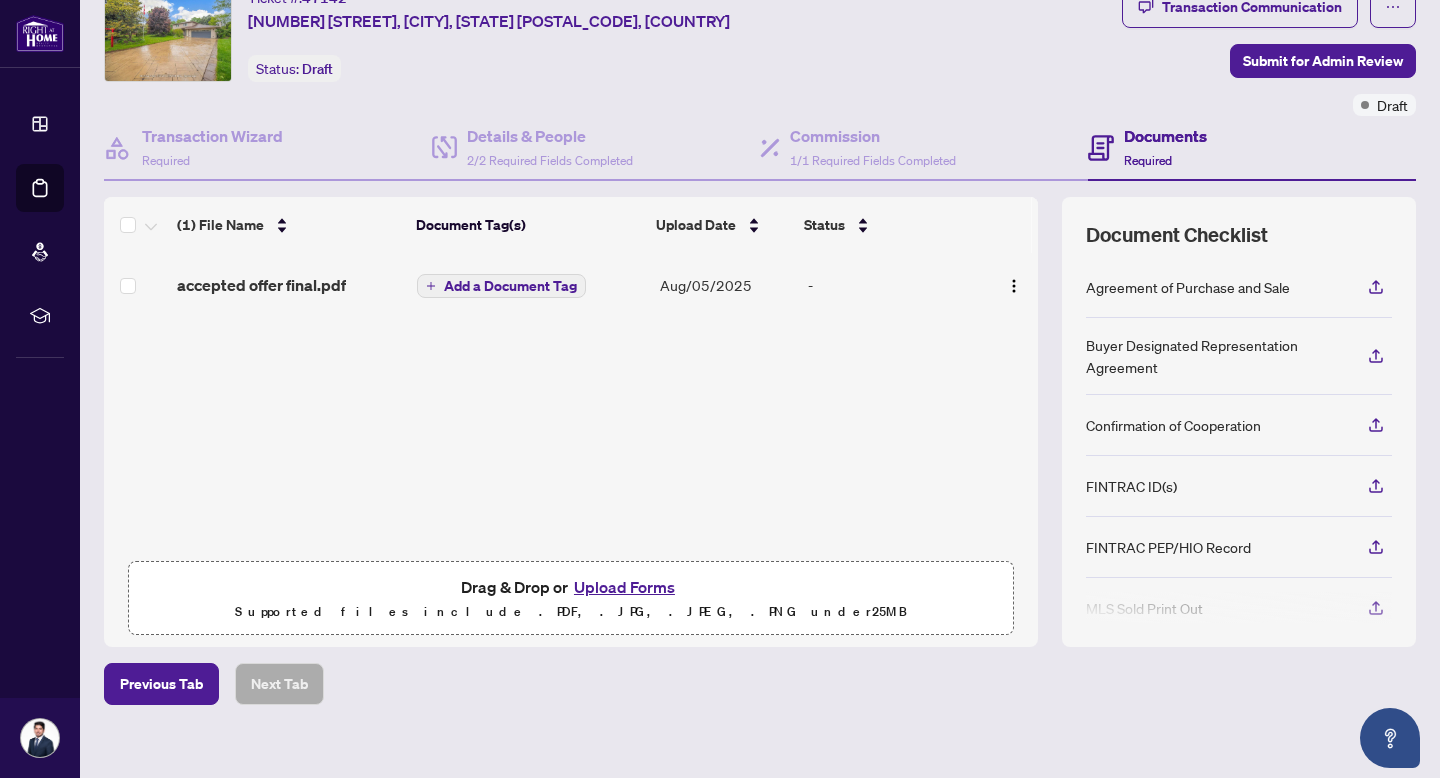 scroll, scrollTop: 96, scrollLeft: 0, axis: vertical 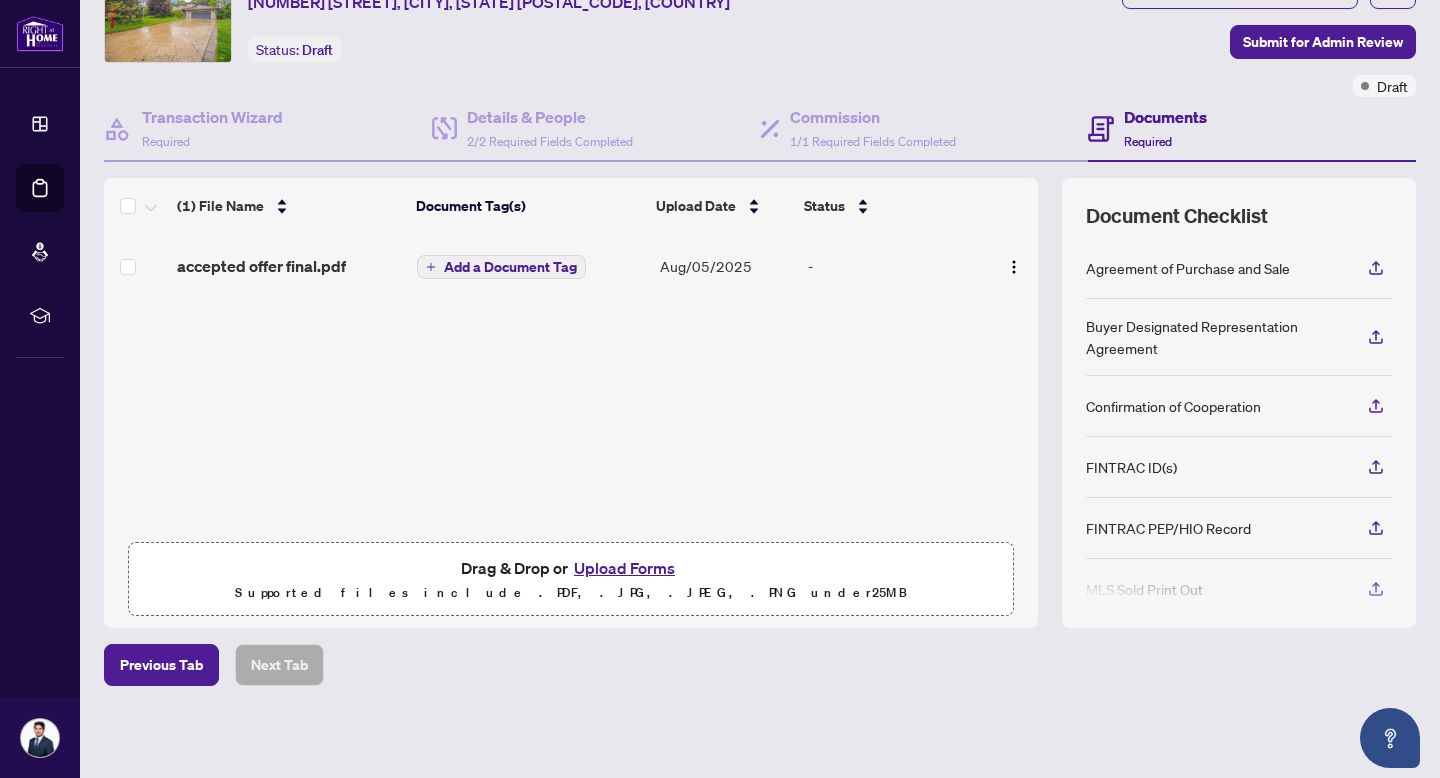 click on "(1) File Name Document Tag(s) Upload Date Status             accepted offer final.pdf Add a Document Tag Aug/05/2025 - Drag & Drop or Upload Forms Supported files include   .PDF, .JPG, .JPEG, .PNG   under  25 MB" at bounding box center (571, 403) 